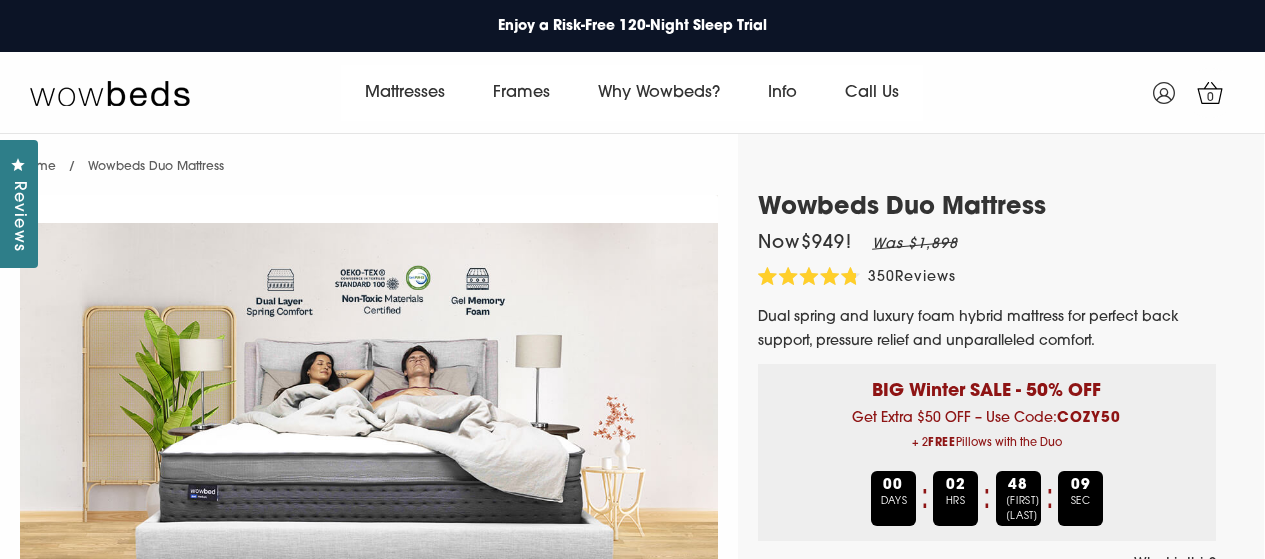 select on "Medium-Firm" 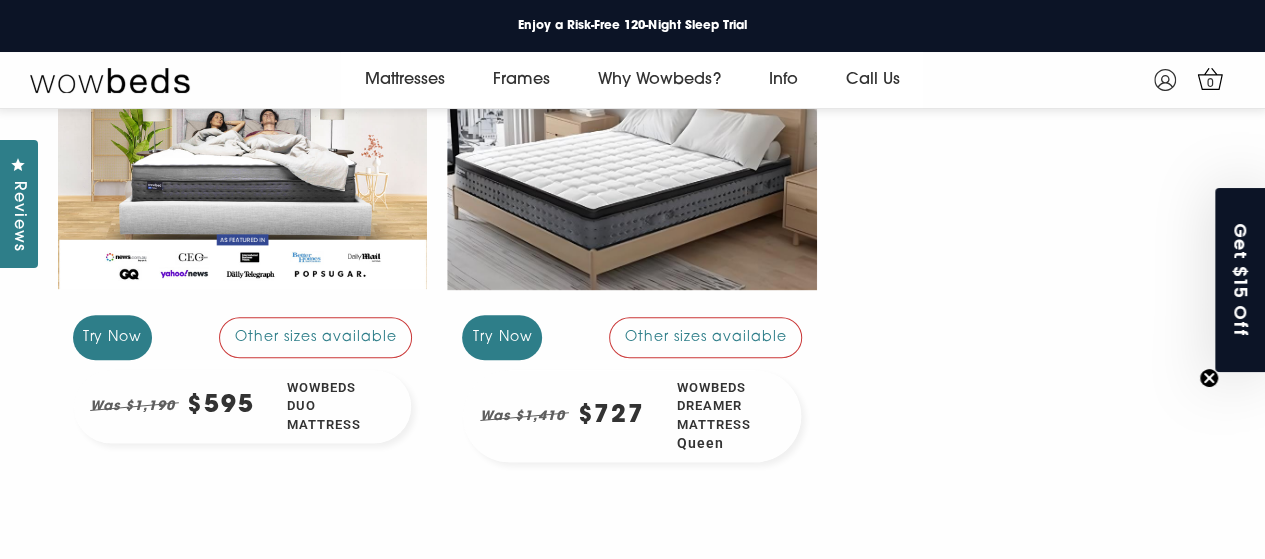 scroll, scrollTop: 375, scrollLeft: 0, axis: vertical 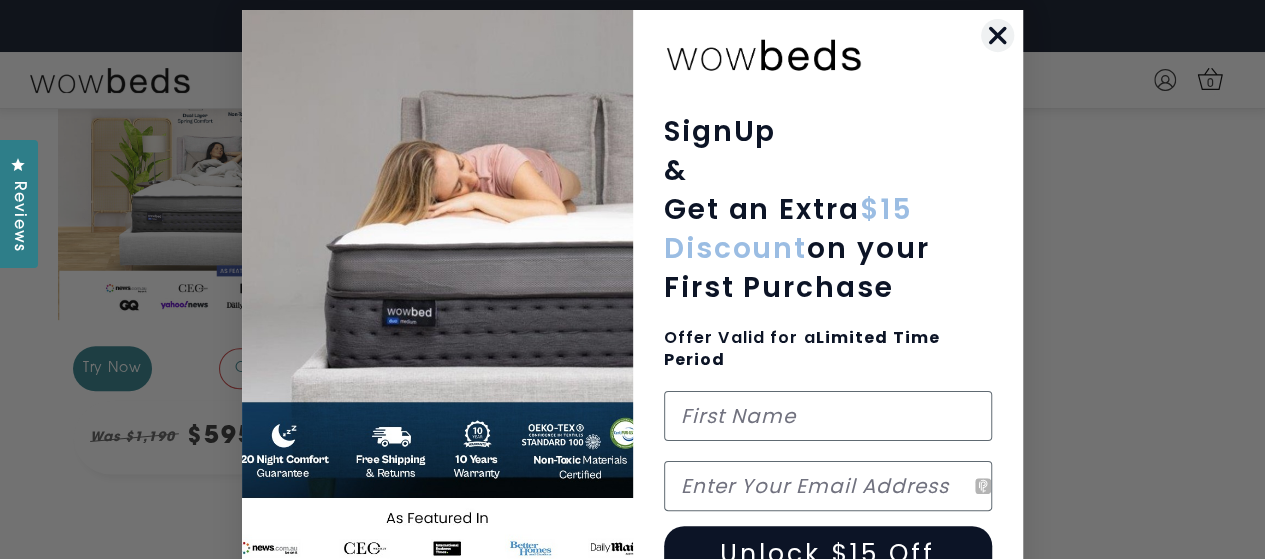 click 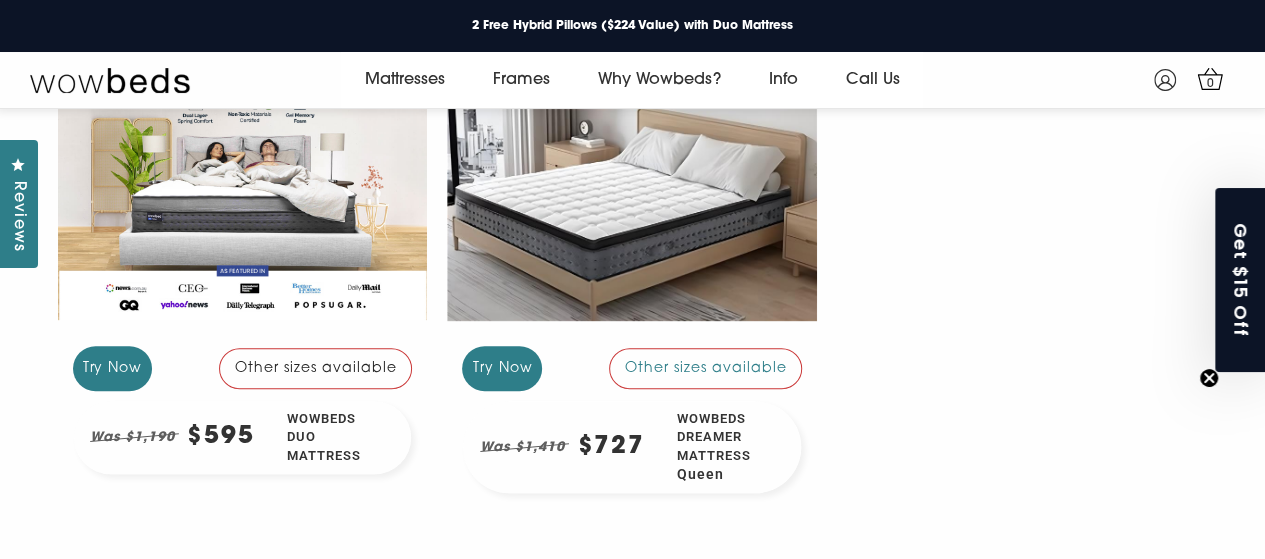 click on "Other sizes available" at bounding box center (316, 368) 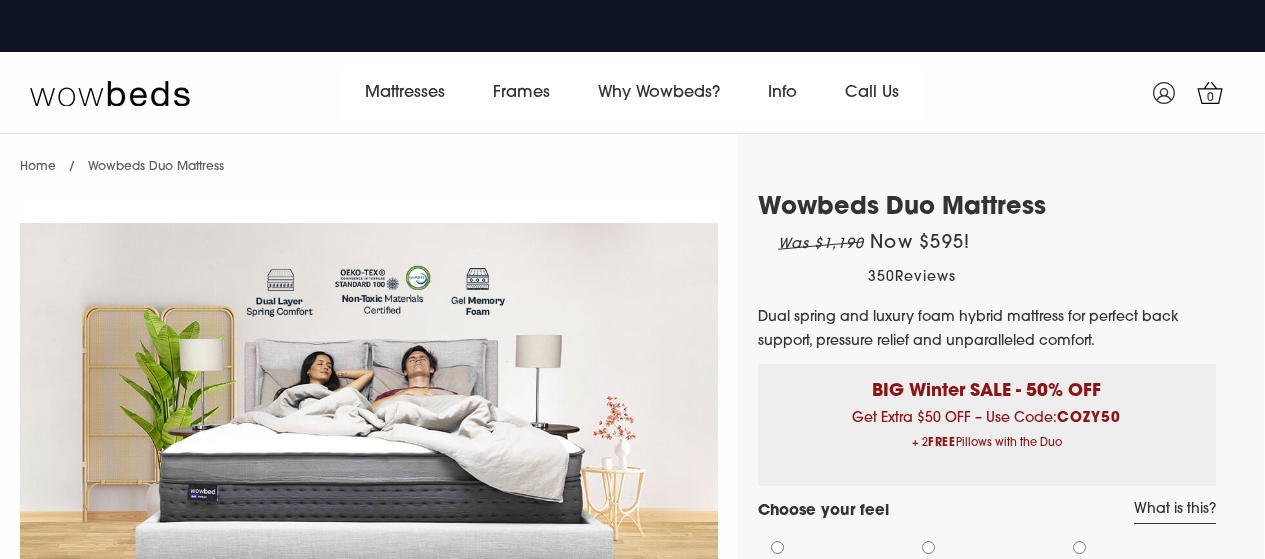 scroll, scrollTop: 300, scrollLeft: 0, axis: vertical 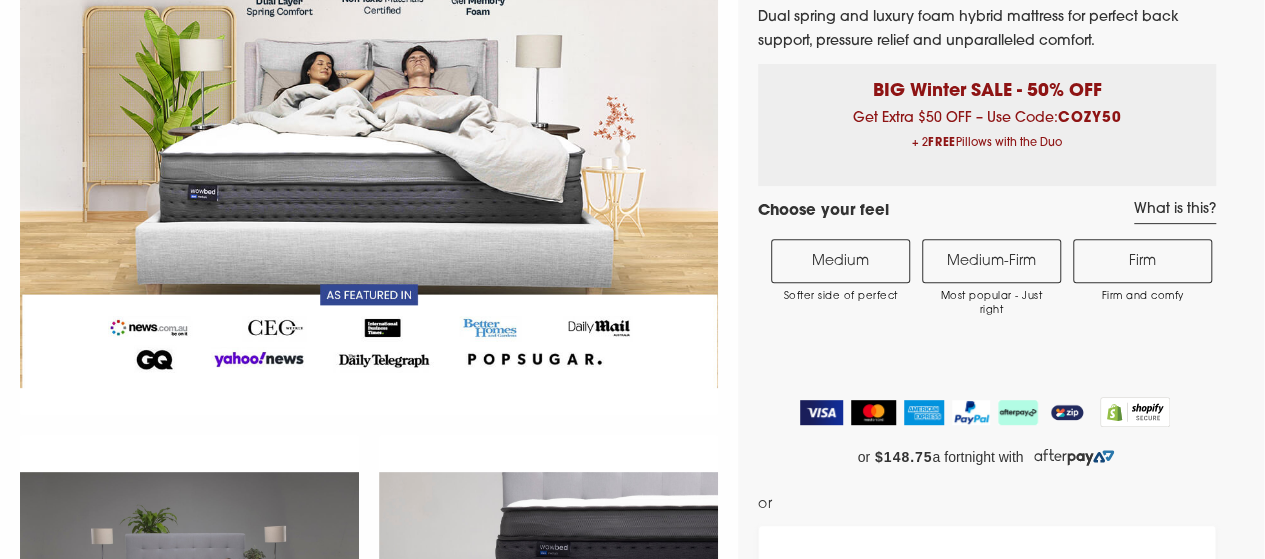 select on "Medium-Firm" 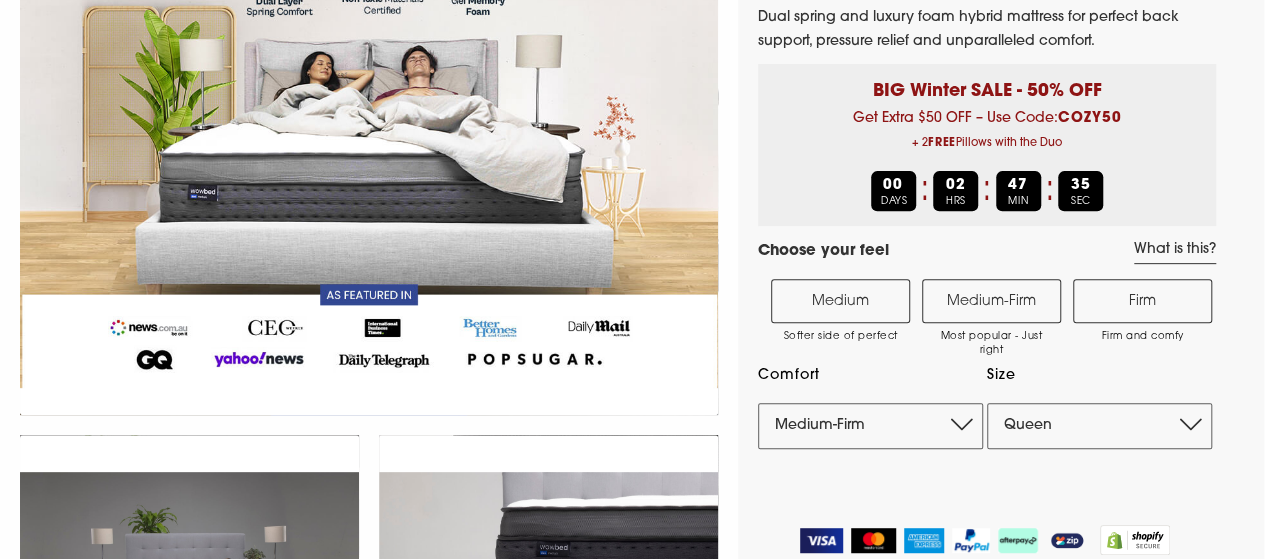 click on "Medium-Firm
Most popular - Just right" at bounding box center [991, 301] 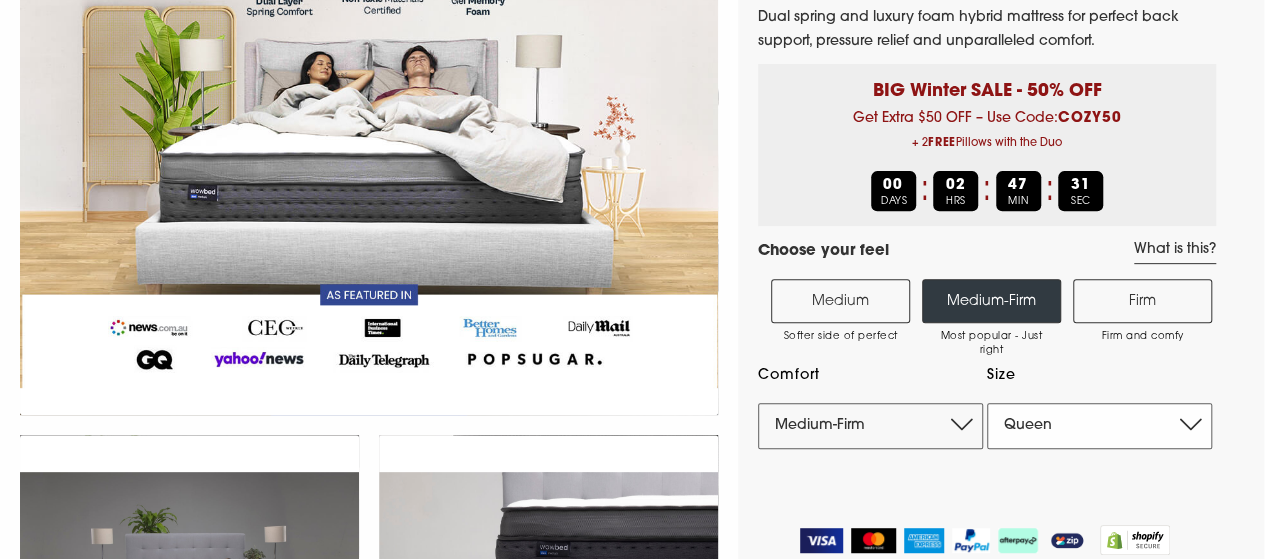 click on "Single King Single Double Queen King" at bounding box center (1099, 426) 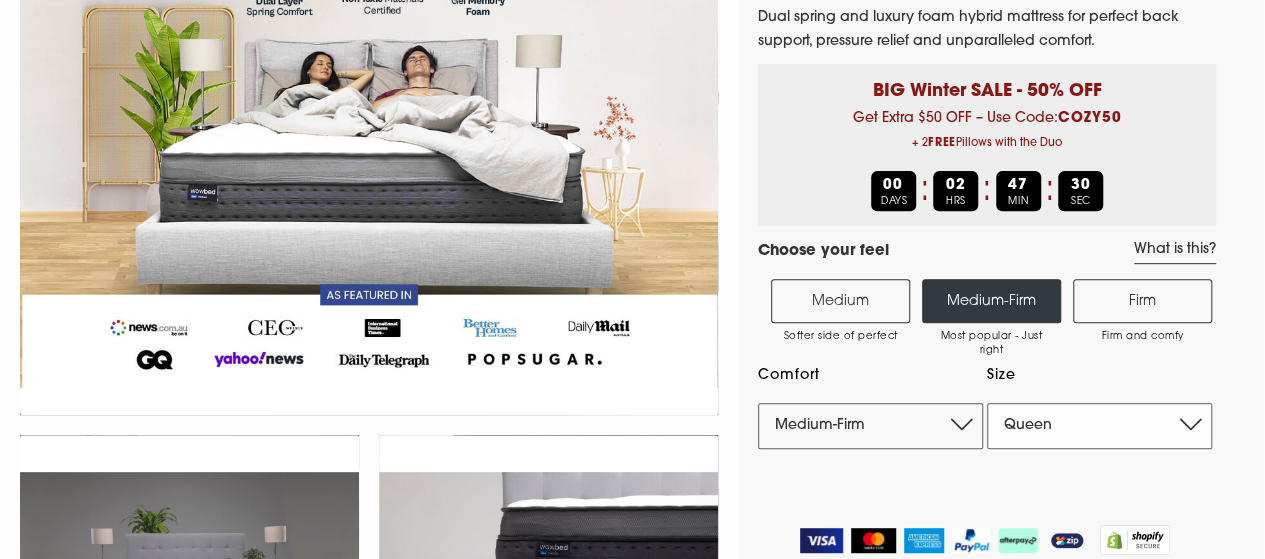 select on "King" 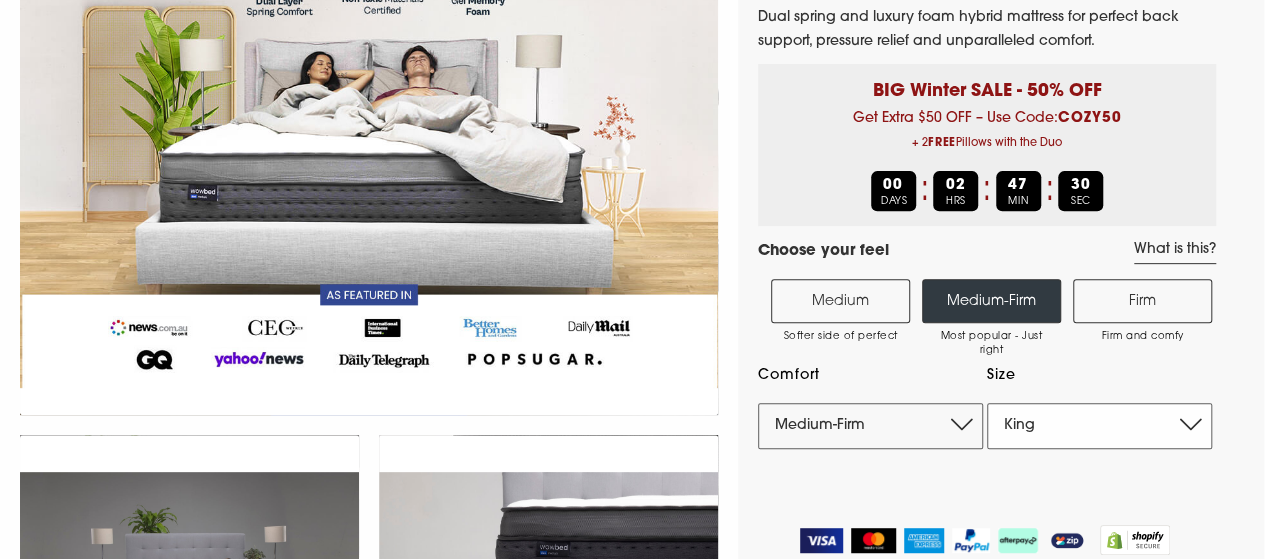 click on "Single King Single Double Queen King" at bounding box center [1099, 426] 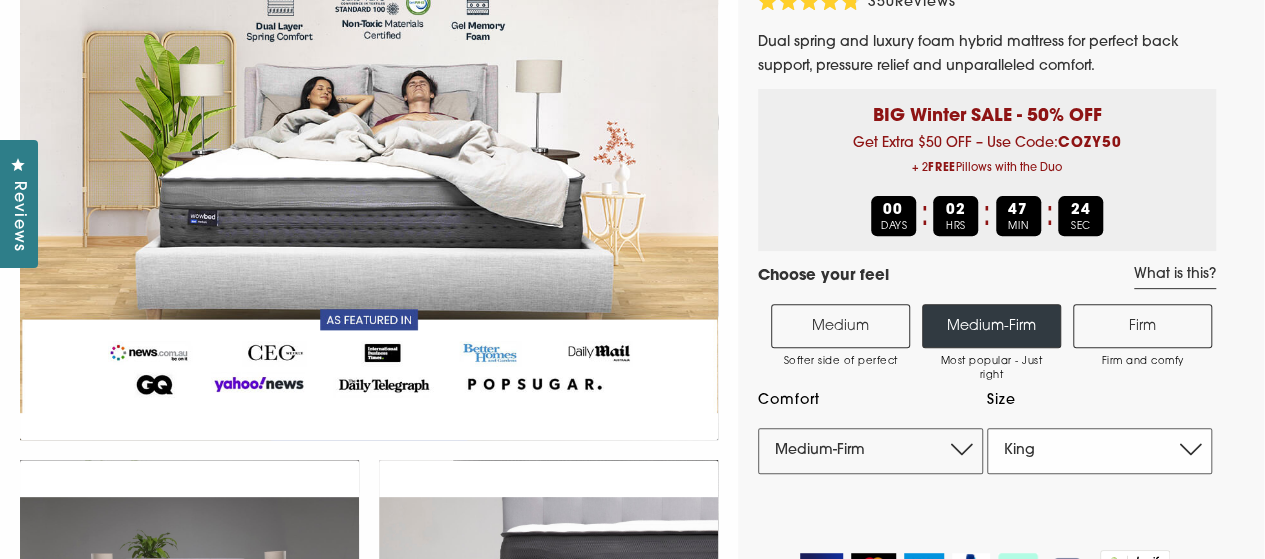 scroll, scrollTop: 300, scrollLeft: 0, axis: vertical 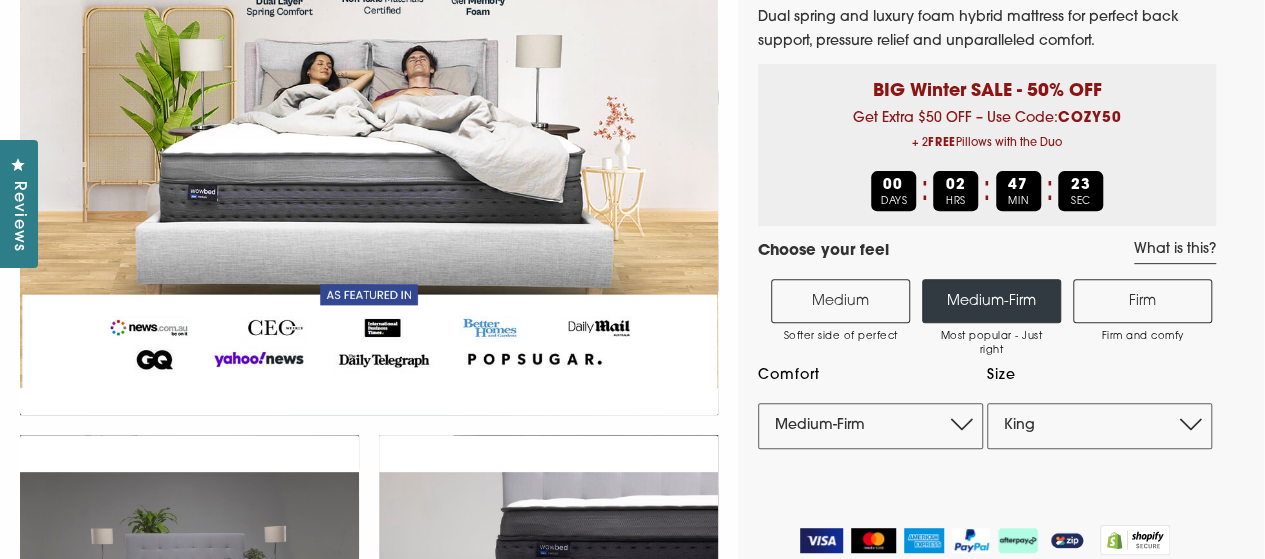 click on "Medium
Softer side of perfect" at bounding box center [840, 301] 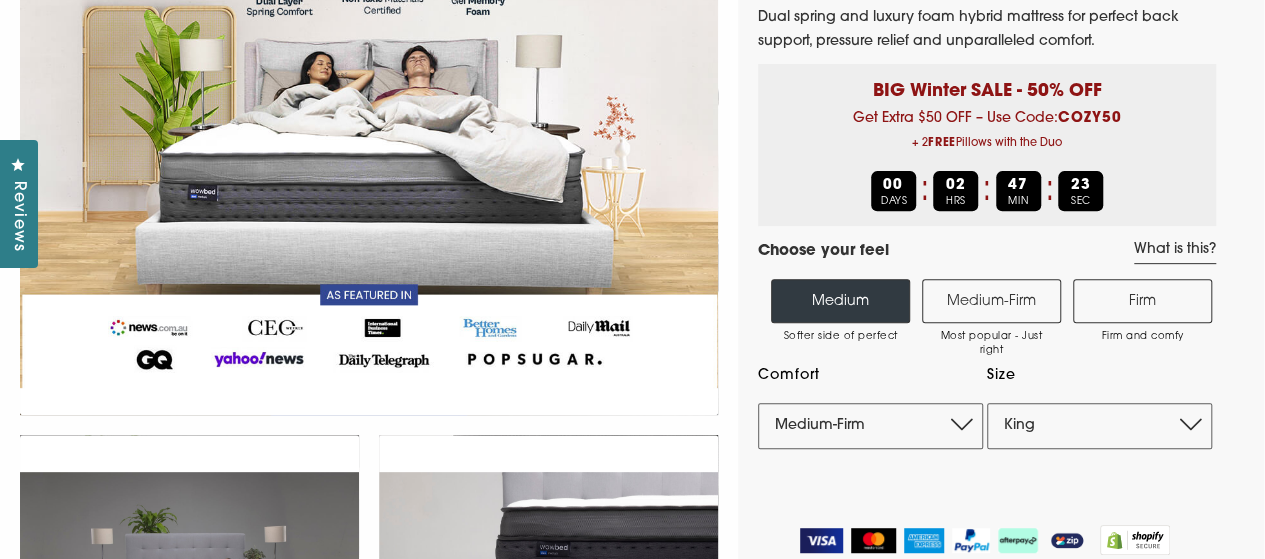 select on "Medium" 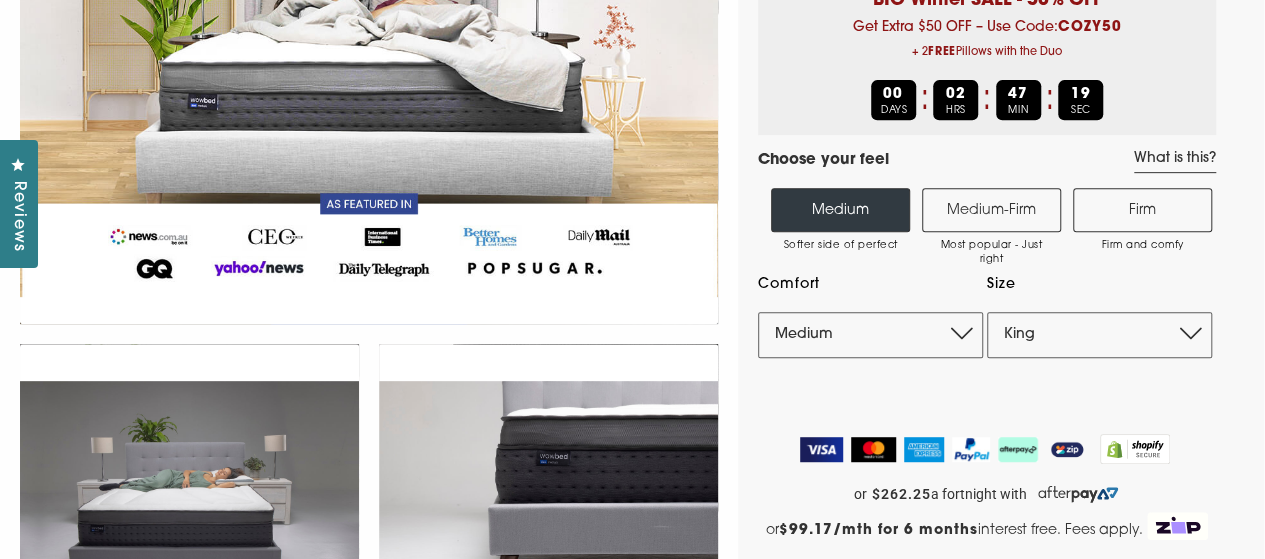 scroll, scrollTop: 400, scrollLeft: 0, axis: vertical 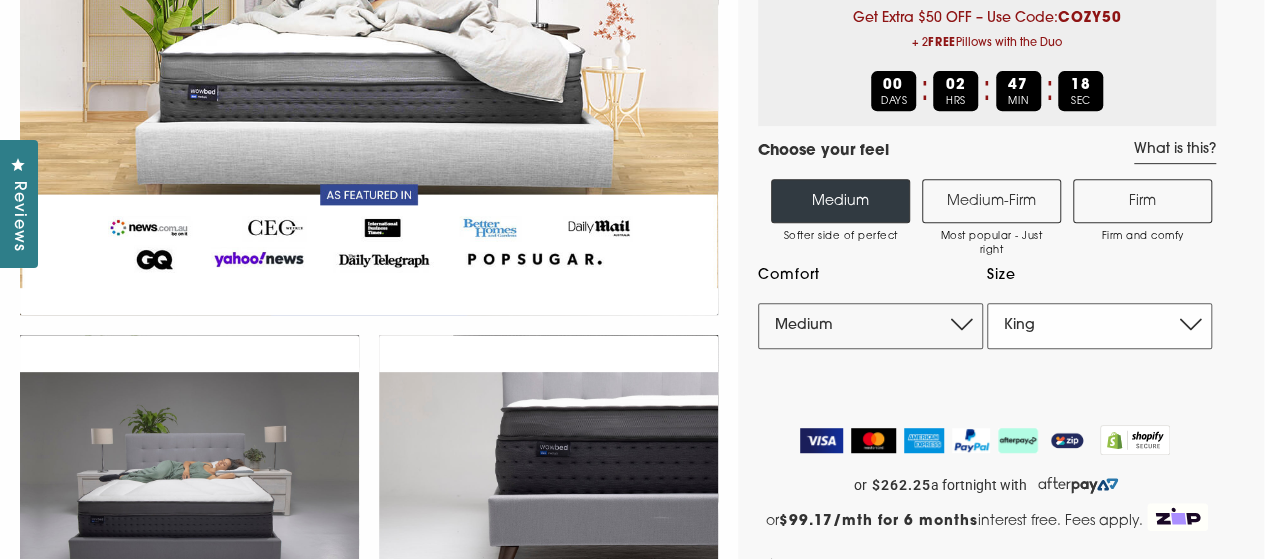 click on "Single King Single Double Queen King" at bounding box center (1099, 326) 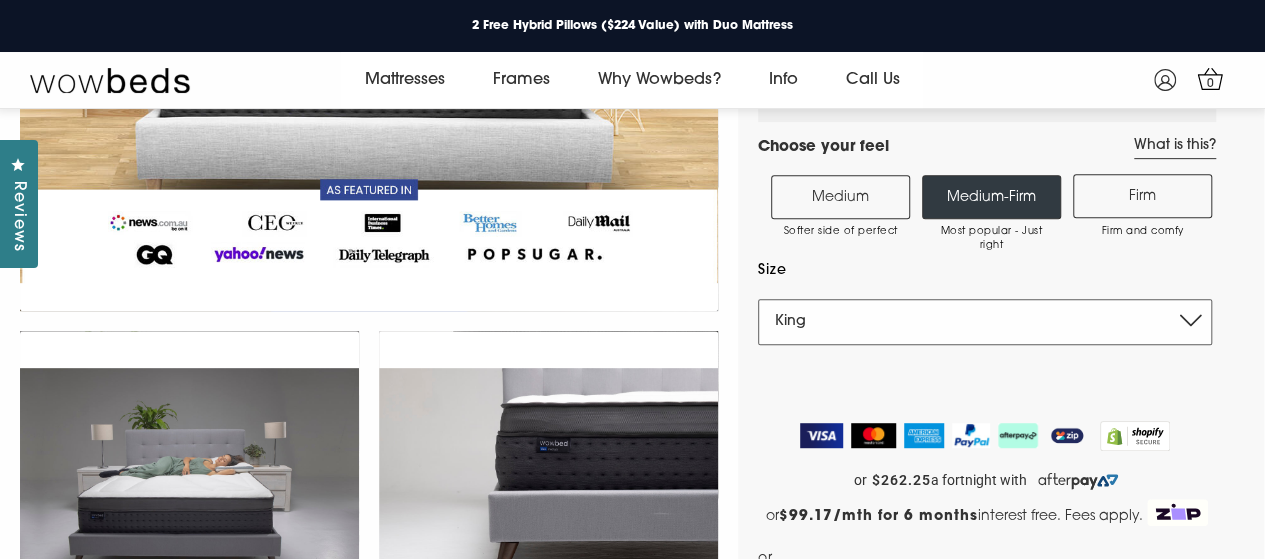 scroll, scrollTop: 379, scrollLeft: 0, axis: vertical 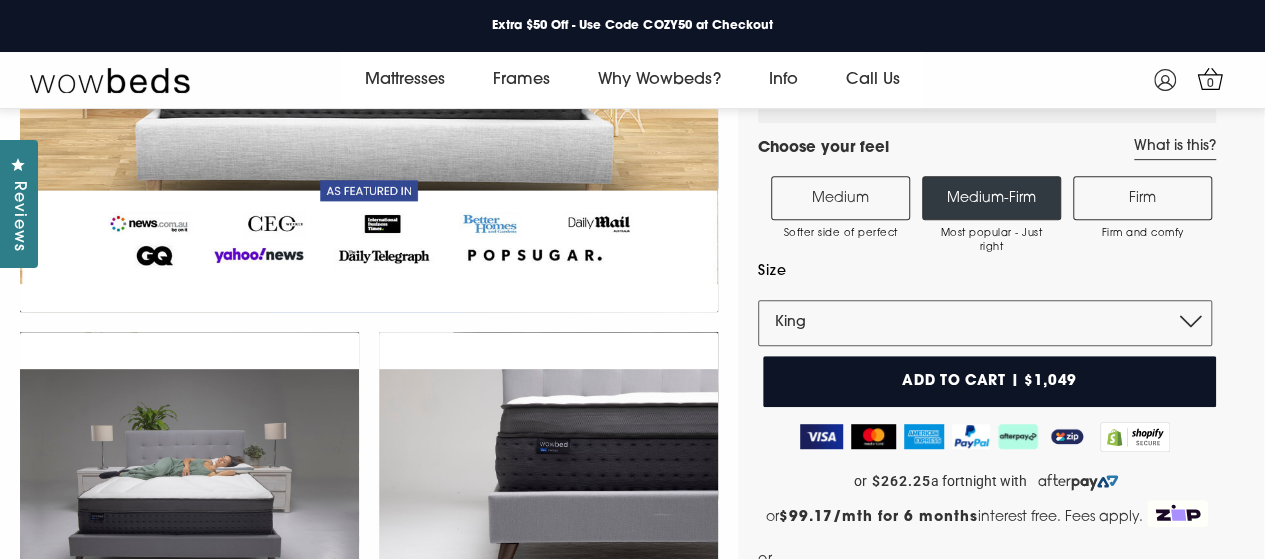 click on "Medium
Softer side of perfect" at bounding box center [840, 198] 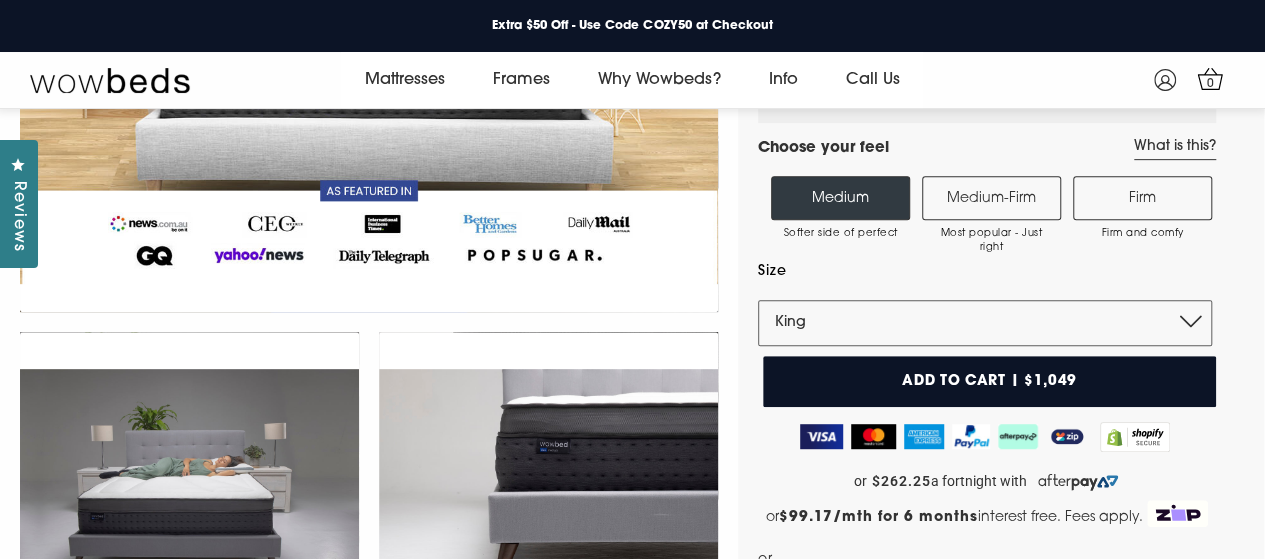 click on "Medium
Softer side of perfect" at bounding box center (840, 198) 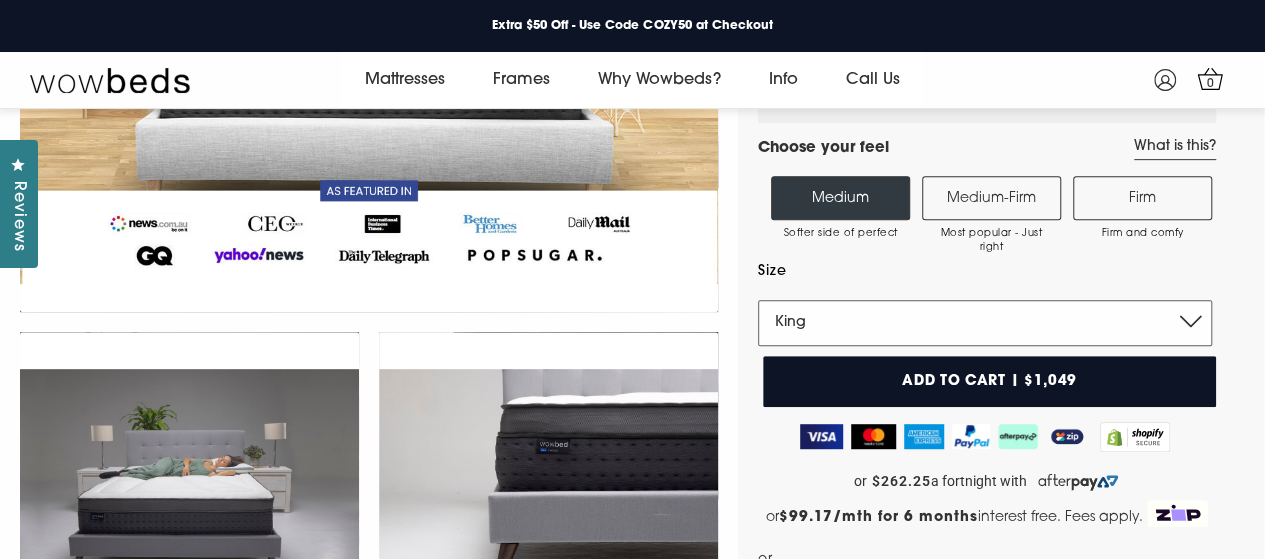 click on "Single King Single Double Queen King" at bounding box center [985, 323] 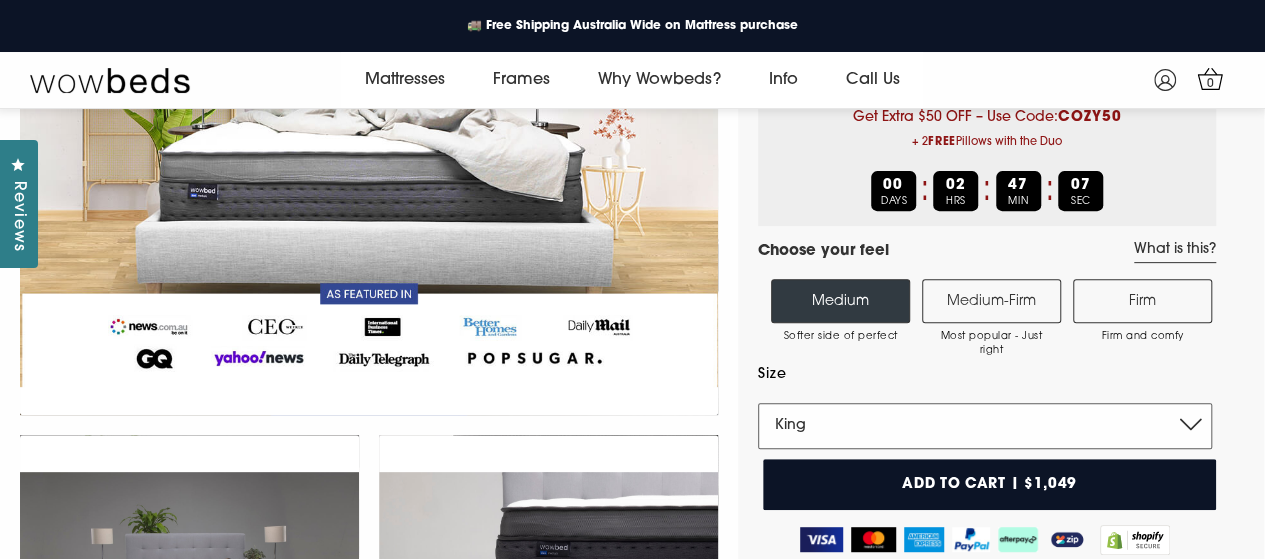 scroll, scrollTop: 275, scrollLeft: 0, axis: vertical 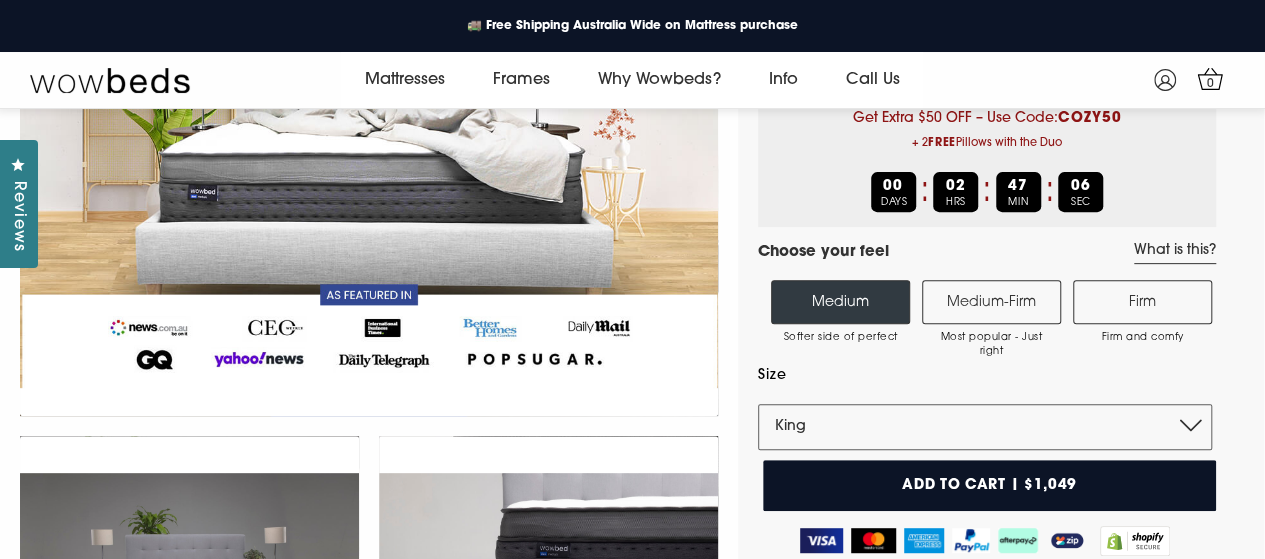 click on "Firm
Firm and comfy" at bounding box center (1142, 302) 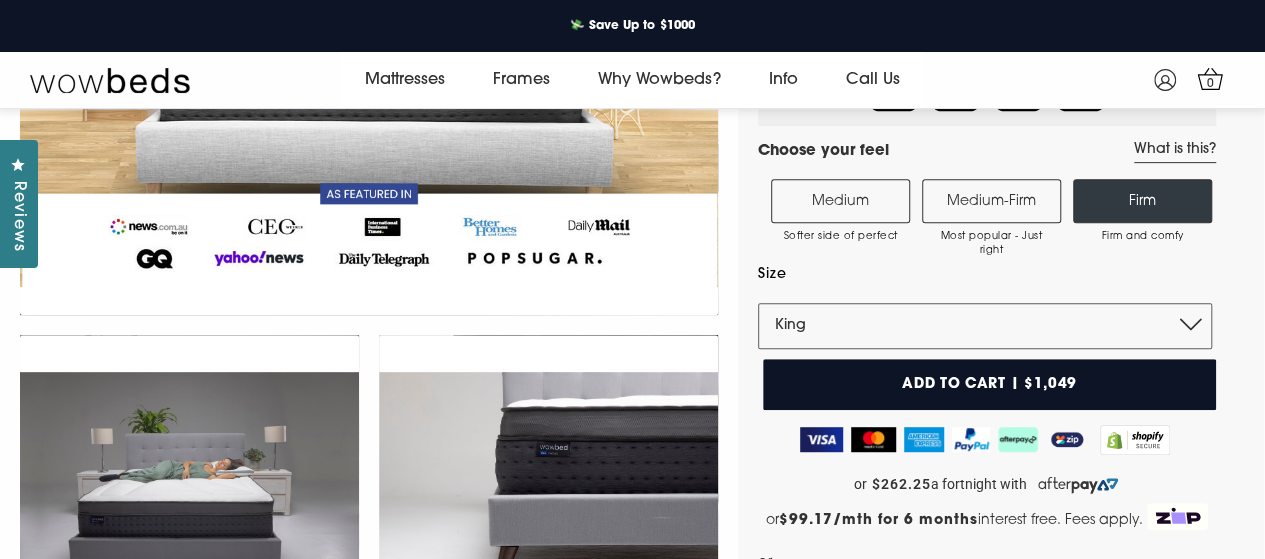 scroll, scrollTop: 375, scrollLeft: 0, axis: vertical 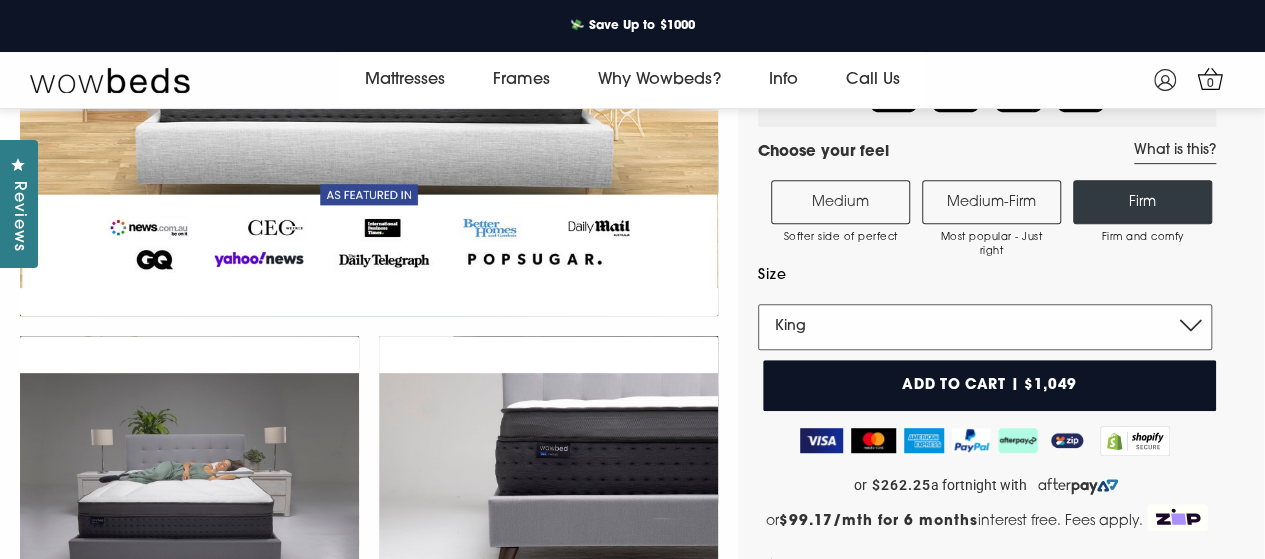 click on "Single King Single Double Queen King" at bounding box center [985, 327] 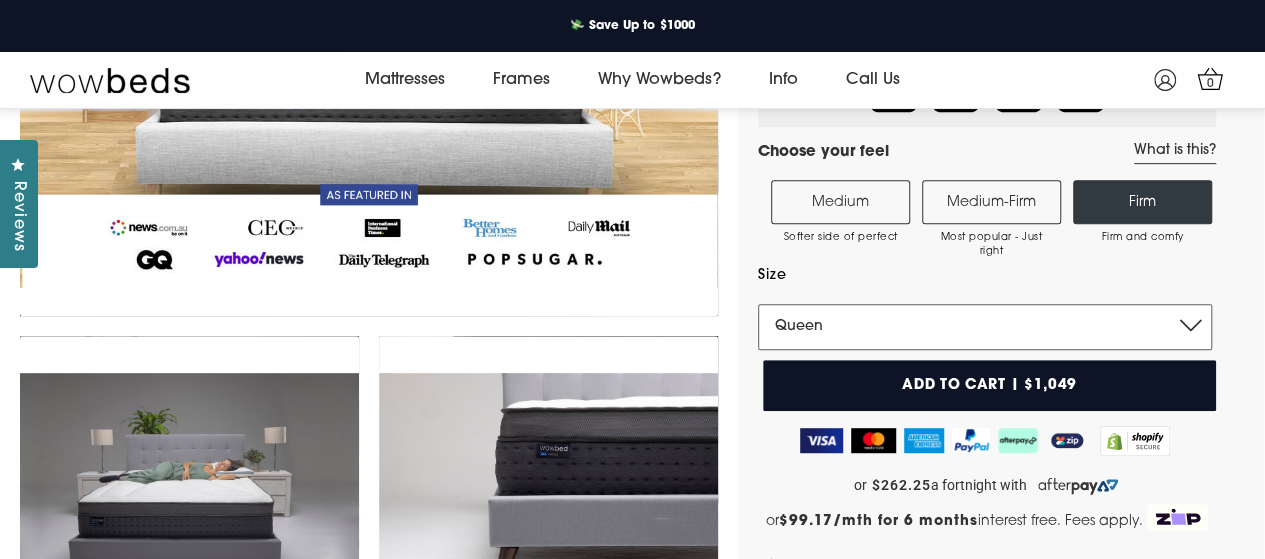 click on "Single King Single Double Queen King" at bounding box center (985, 327) 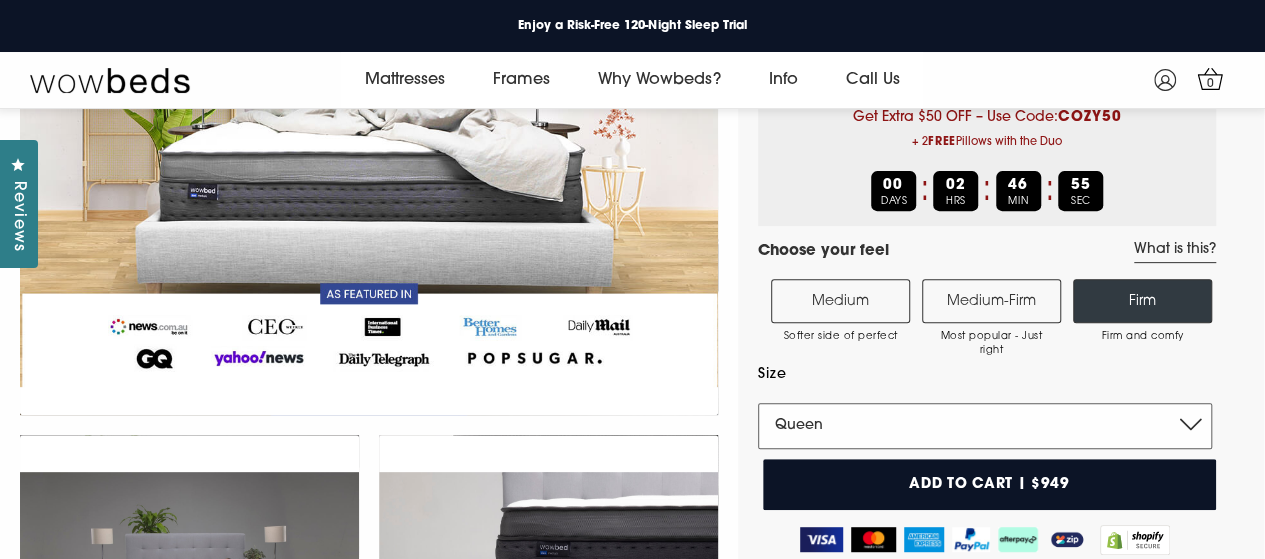 scroll, scrollTop: 275, scrollLeft: 0, axis: vertical 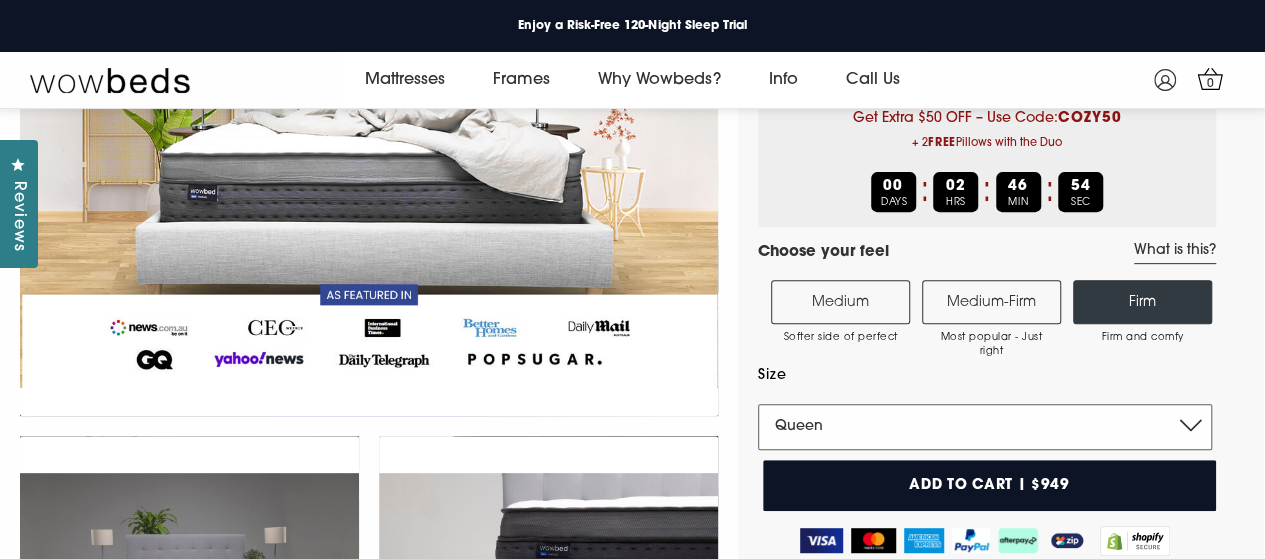 click on "Single King Single Double Queen King" at bounding box center [985, 427] 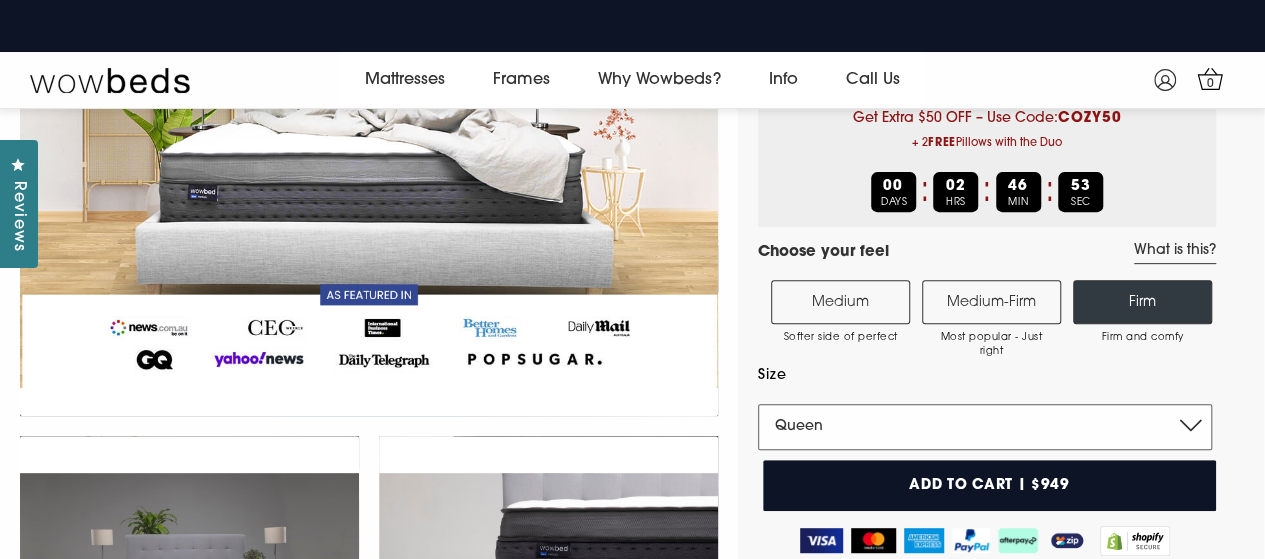 select on "King" 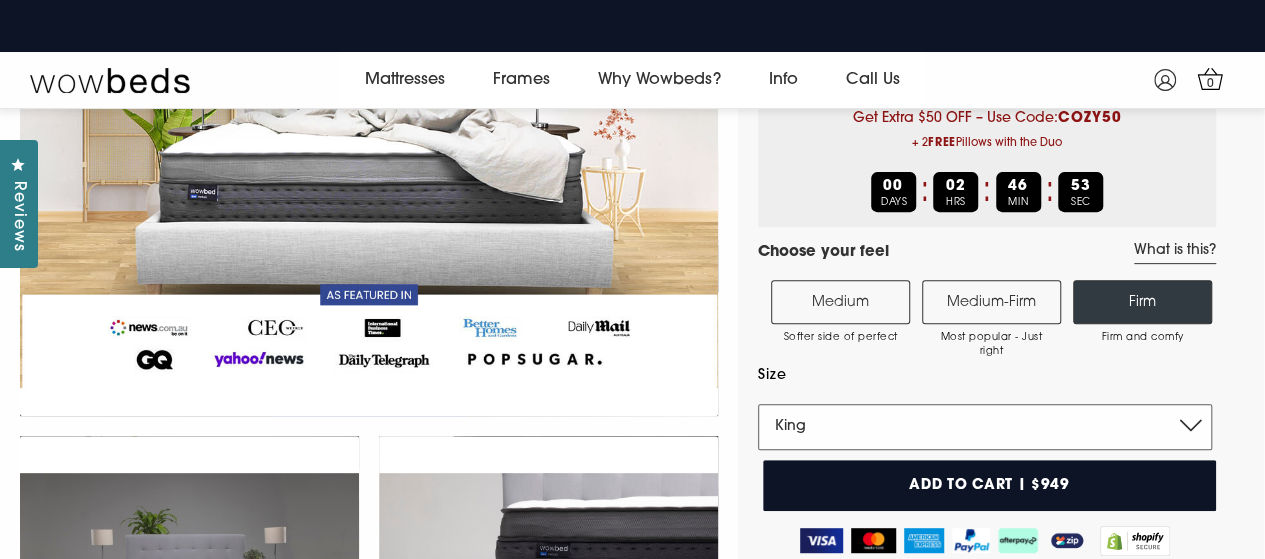 click on "Single King Single Double Queen King" at bounding box center [985, 427] 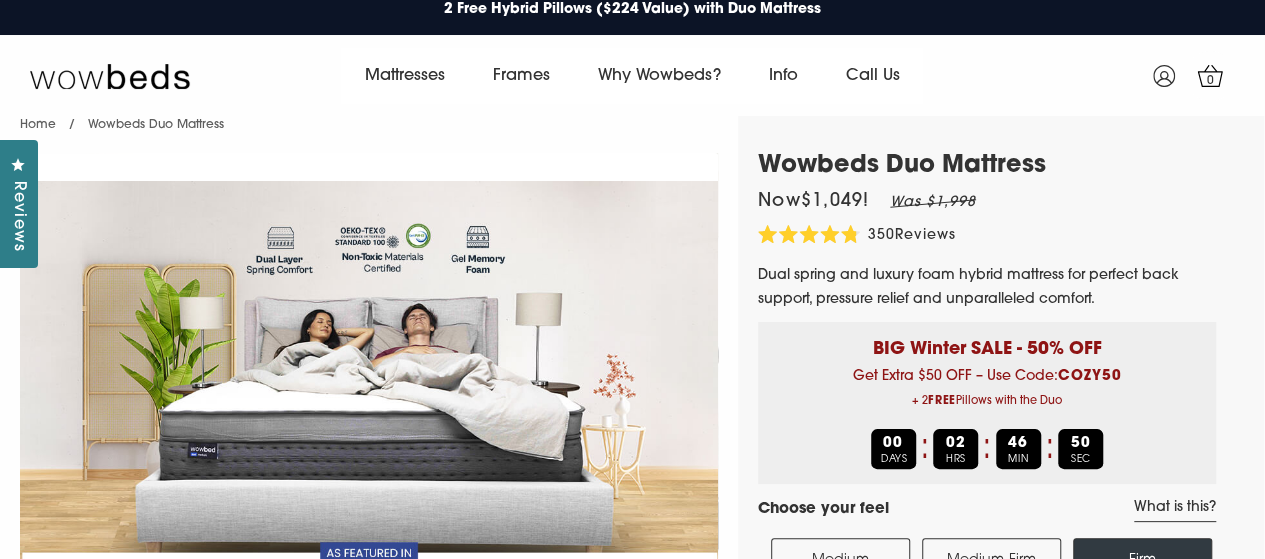 scroll, scrollTop: 0, scrollLeft: 0, axis: both 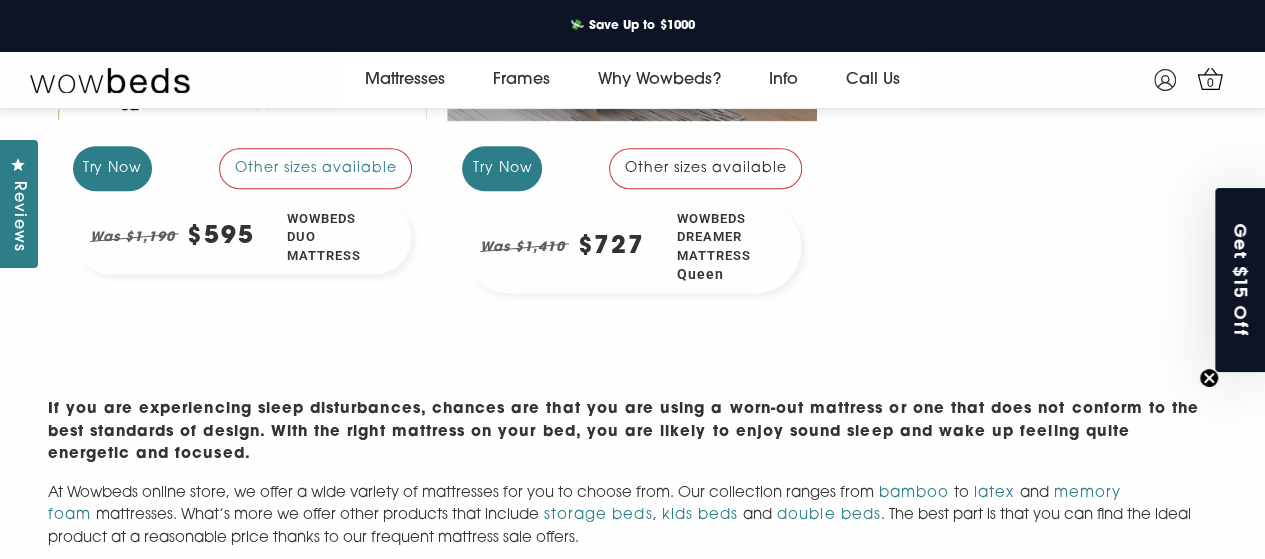 click on "Other sizes available" at bounding box center (706, 168) 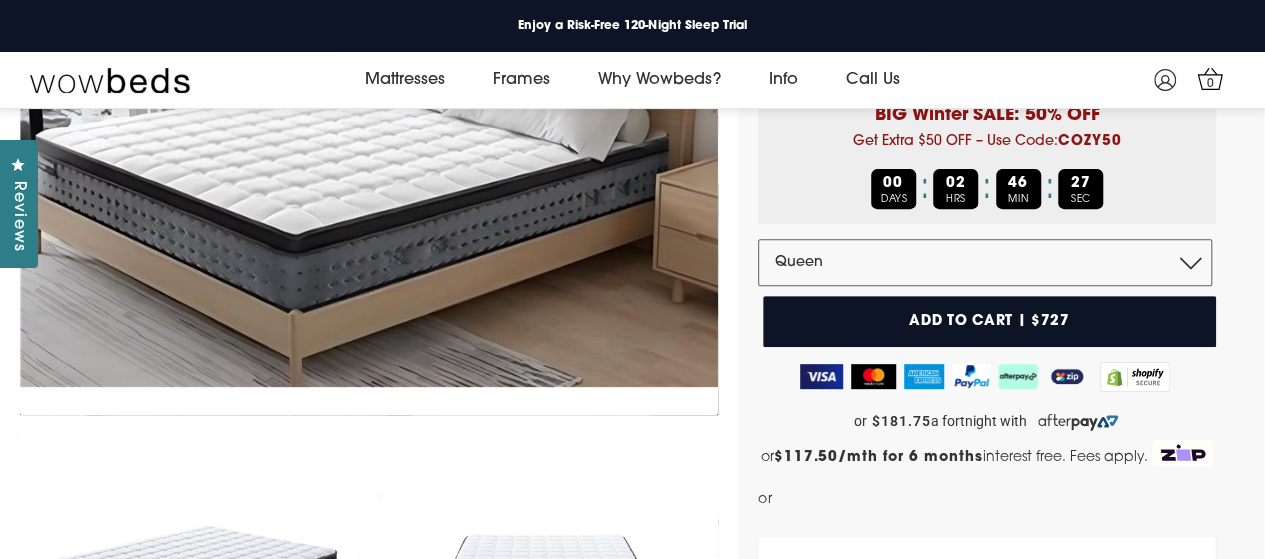 scroll, scrollTop: 275, scrollLeft: 0, axis: vertical 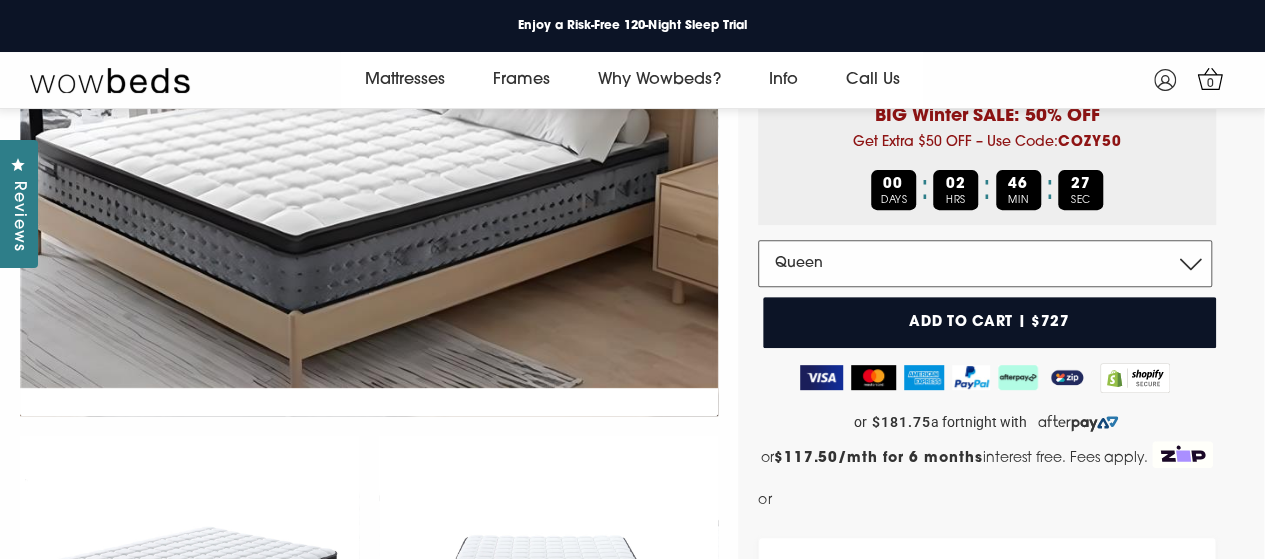 click on "Double Queen King" at bounding box center (985, 263) 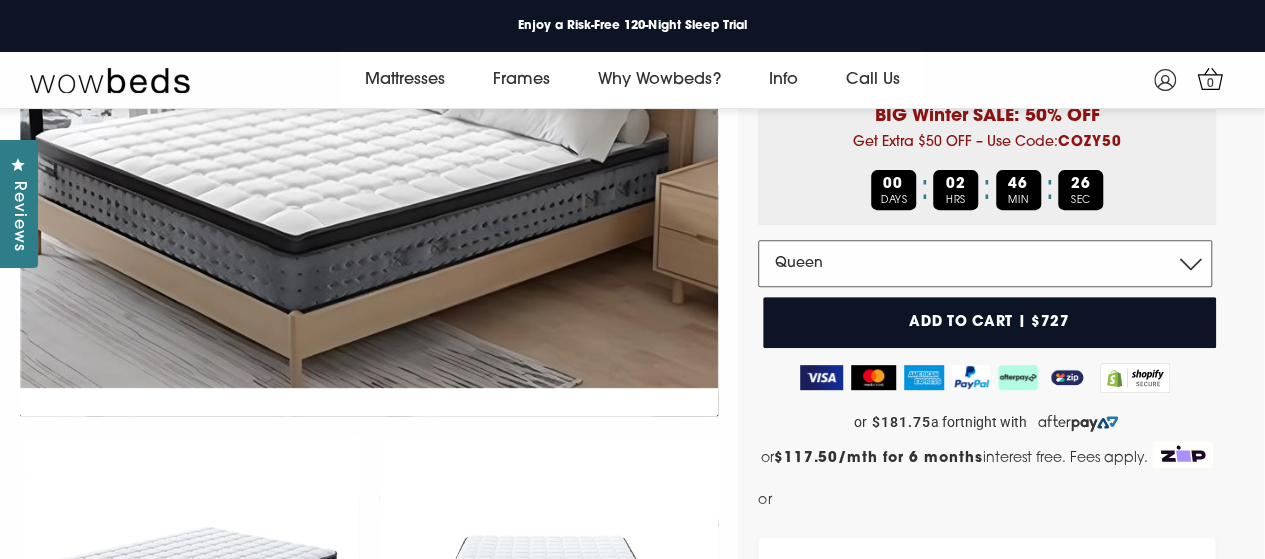 select on "King" 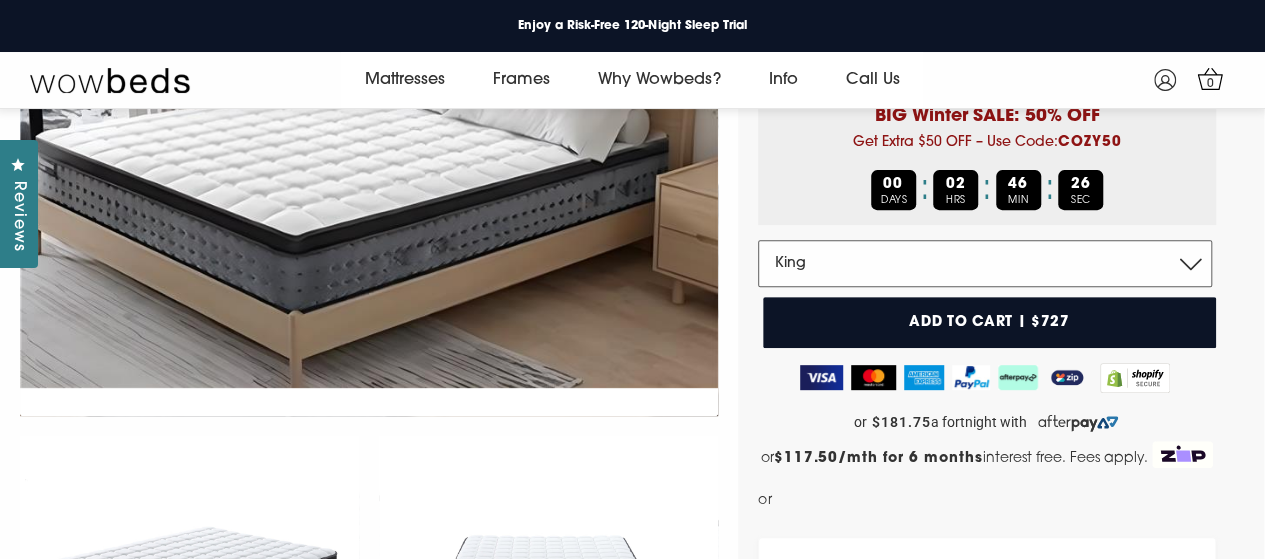 click on "Double Queen King" at bounding box center [985, 263] 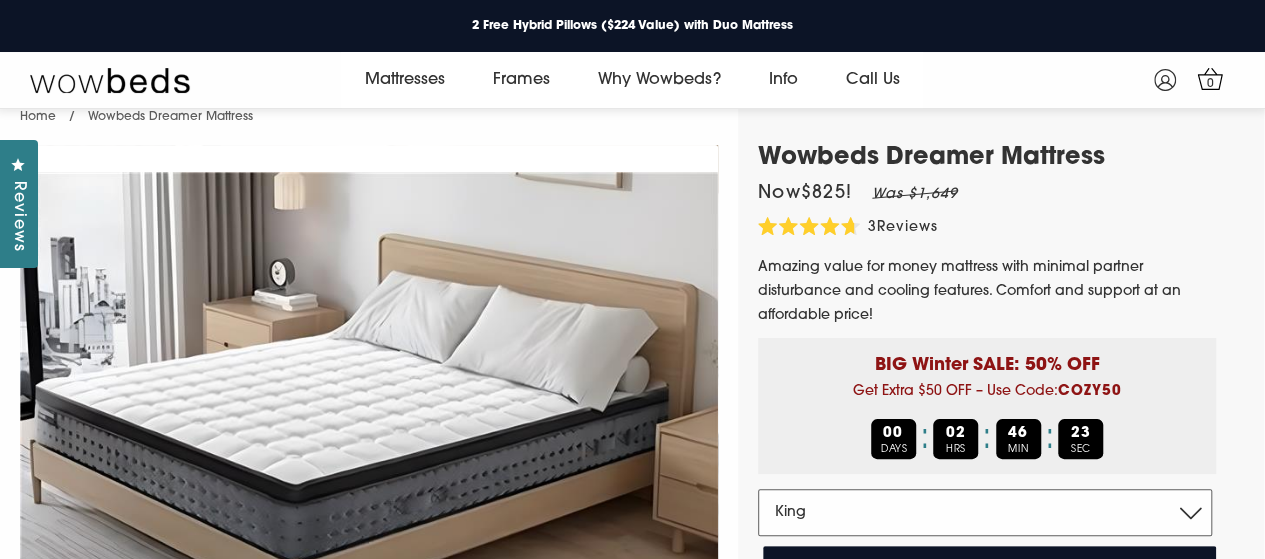 scroll, scrollTop: 0, scrollLeft: 0, axis: both 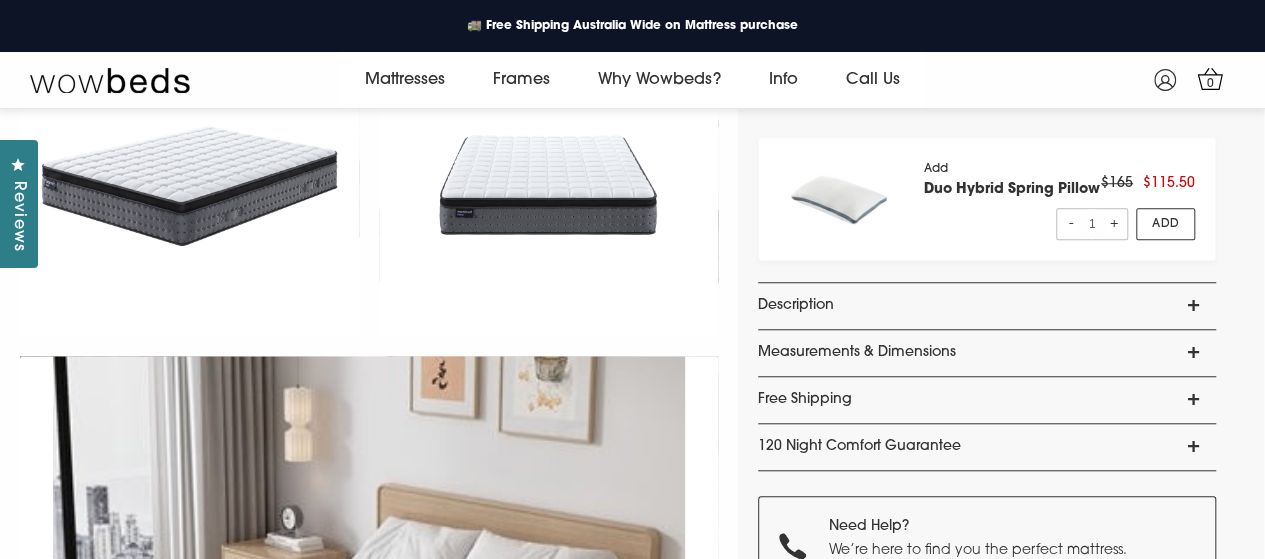 click on "Free Shipping" at bounding box center (987, 400) 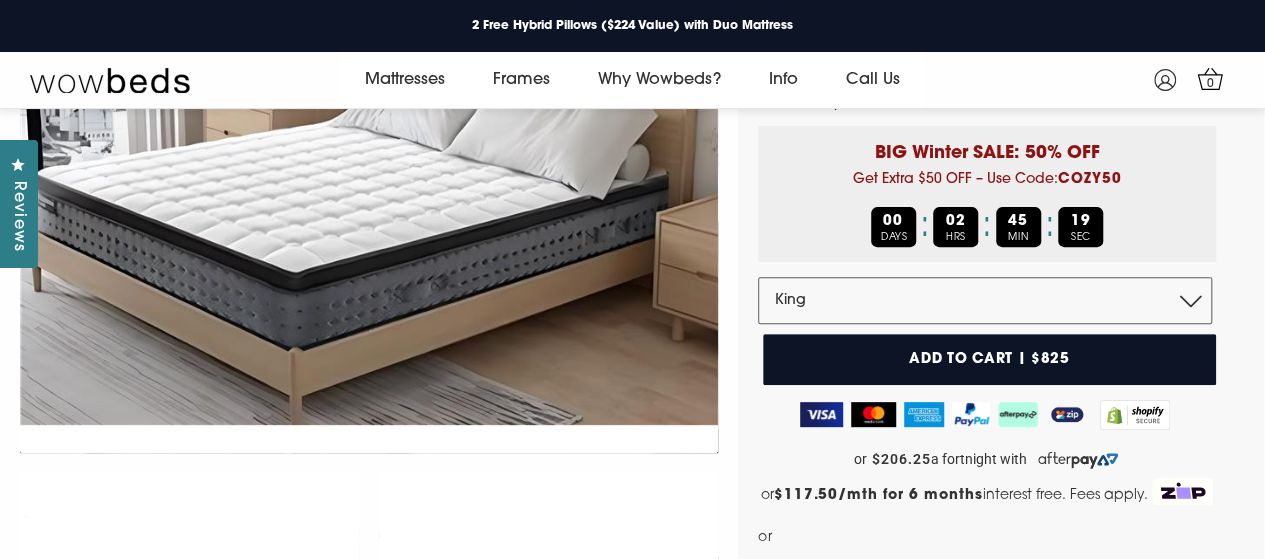 scroll, scrollTop: 0, scrollLeft: 0, axis: both 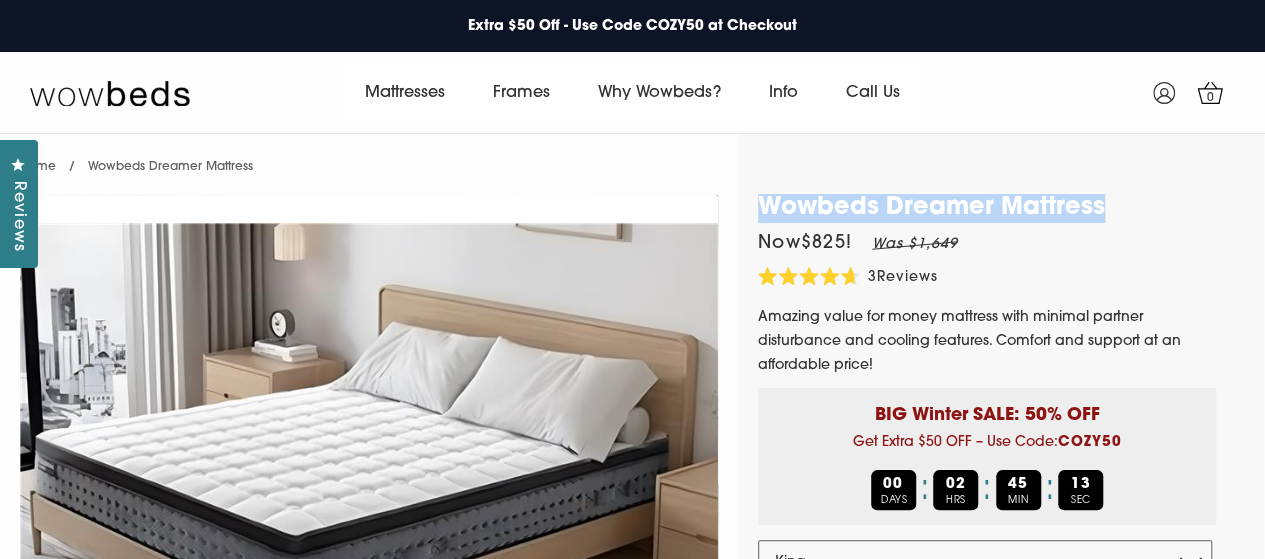 drag, startPoint x: 758, startPoint y: 202, endPoint x: 1113, endPoint y: 201, distance: 355.0014 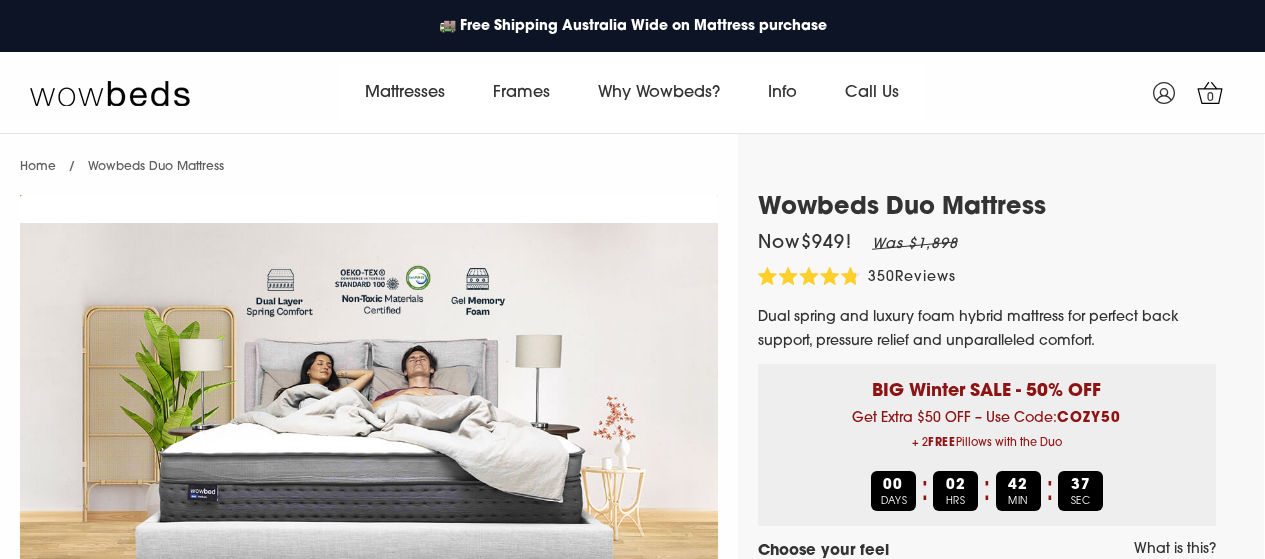 select on "Medium-Firm" 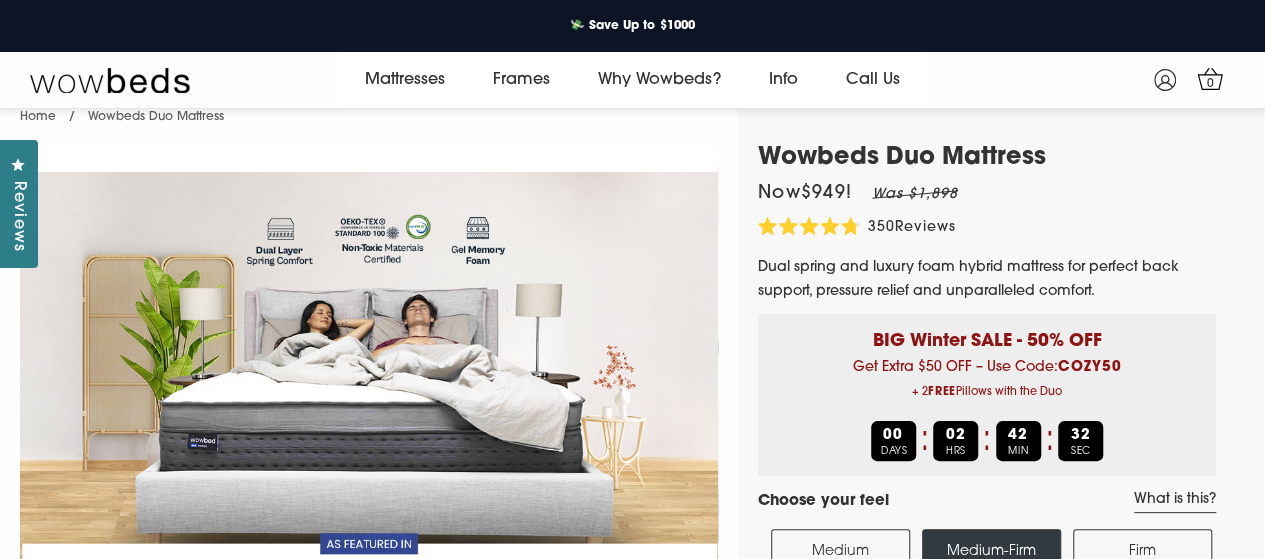 scroll, scrollTop: 0, scrollLeft: 0, axis: both 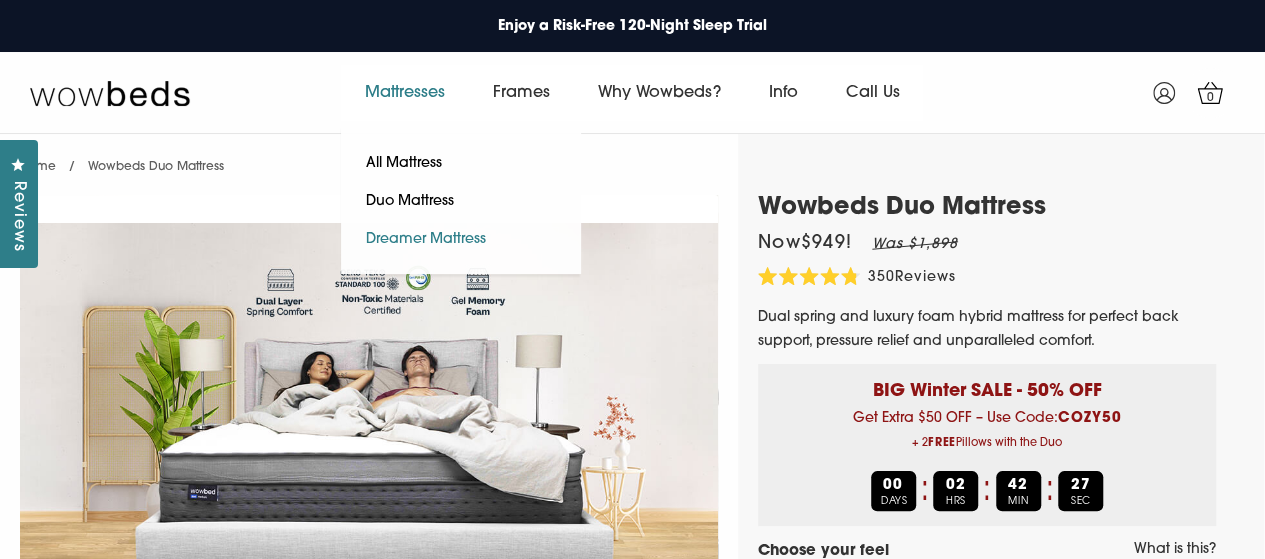 click on "Dreamer Mattress" at bounding box center [426, 240] 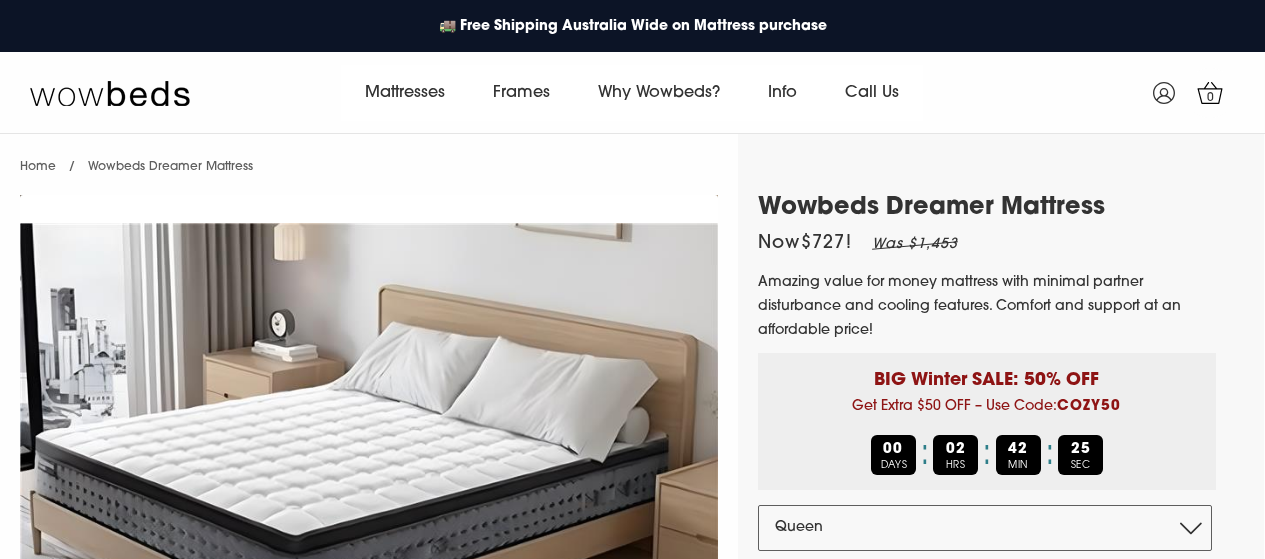 select on "Queen" 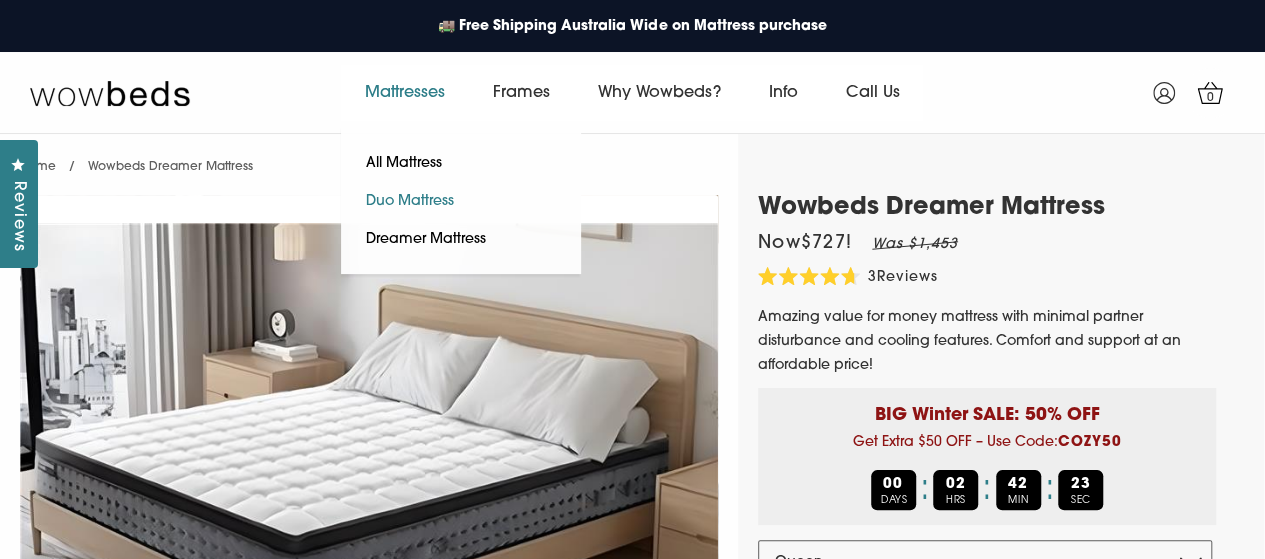 click on "Duo Mattress" at bounding box center [410, 202] 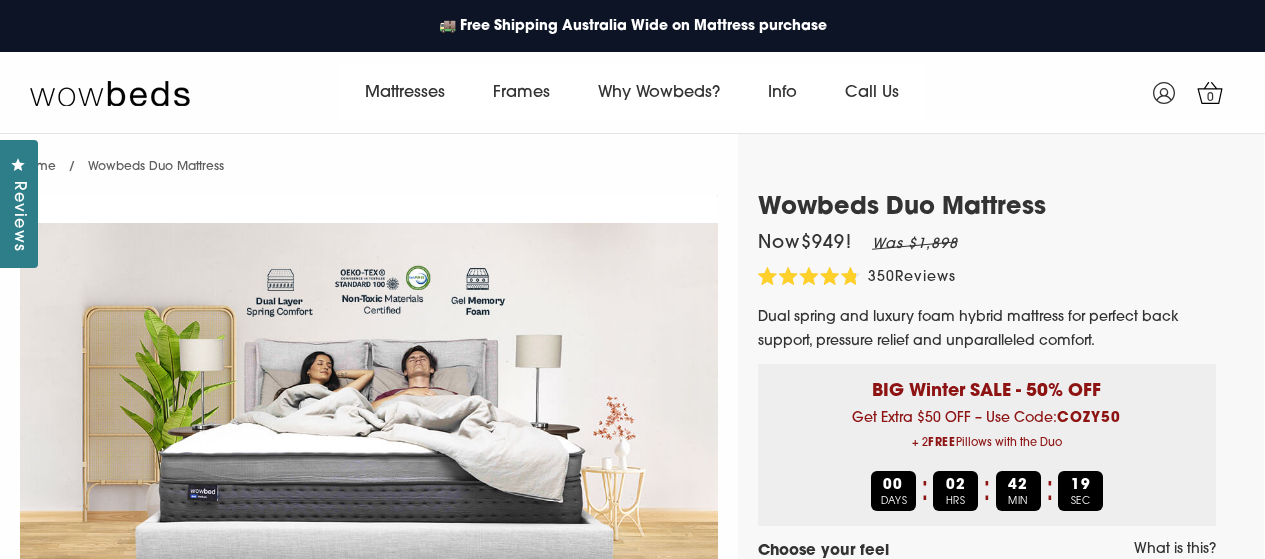 select on "Medium-Firm" 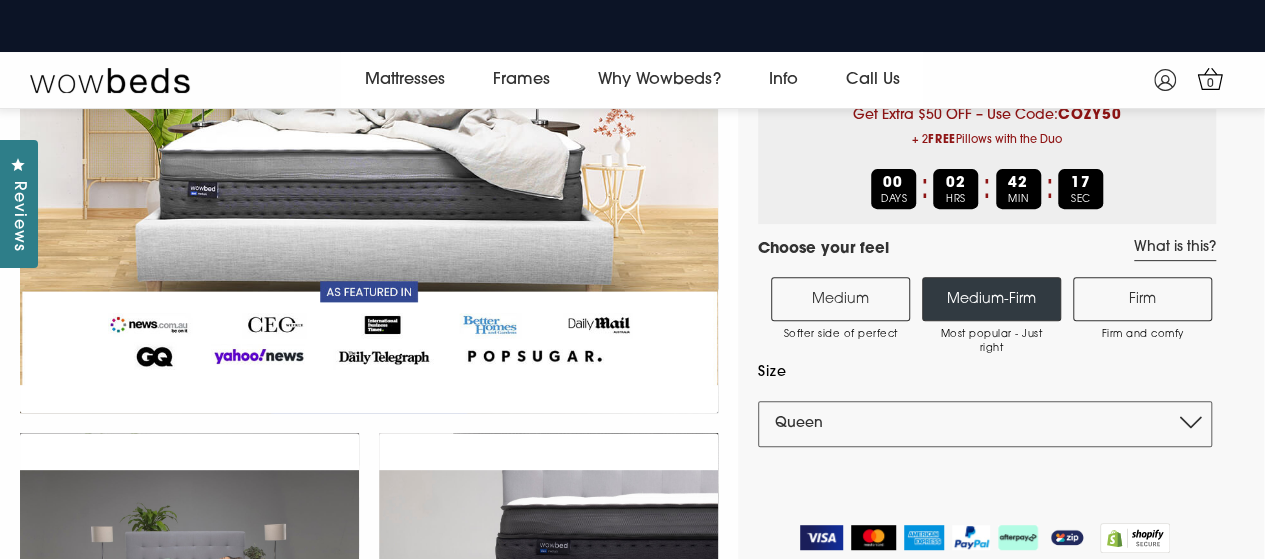 scroll, scrollTop: 278, scrollLeft: 0, axis: vertical 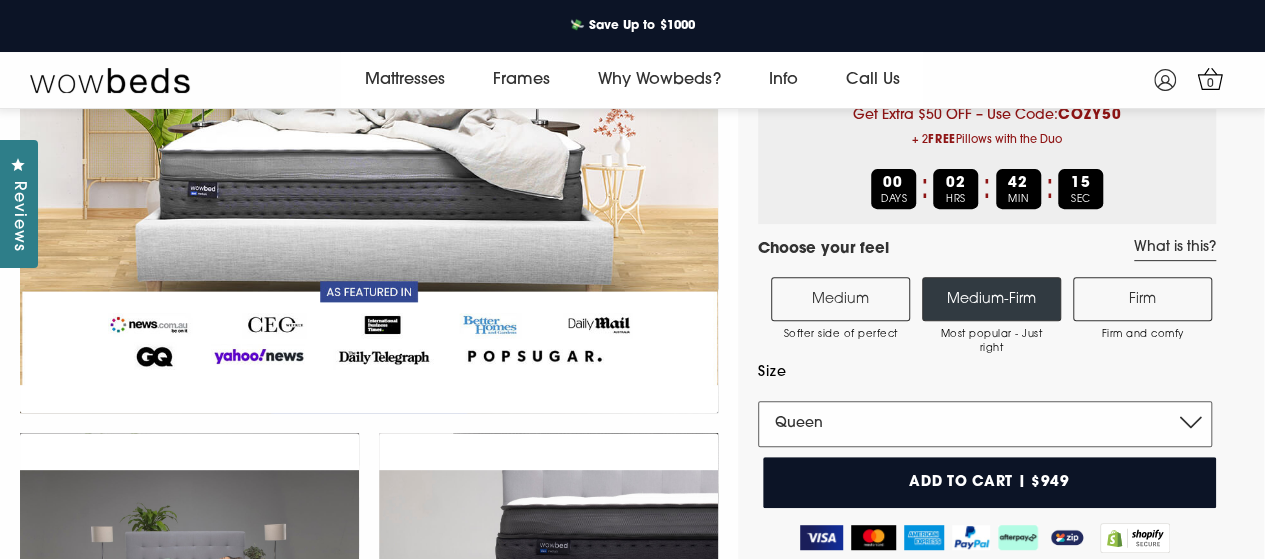 click on "Single King Single Double Queen King" at bounding box center [985, 424] 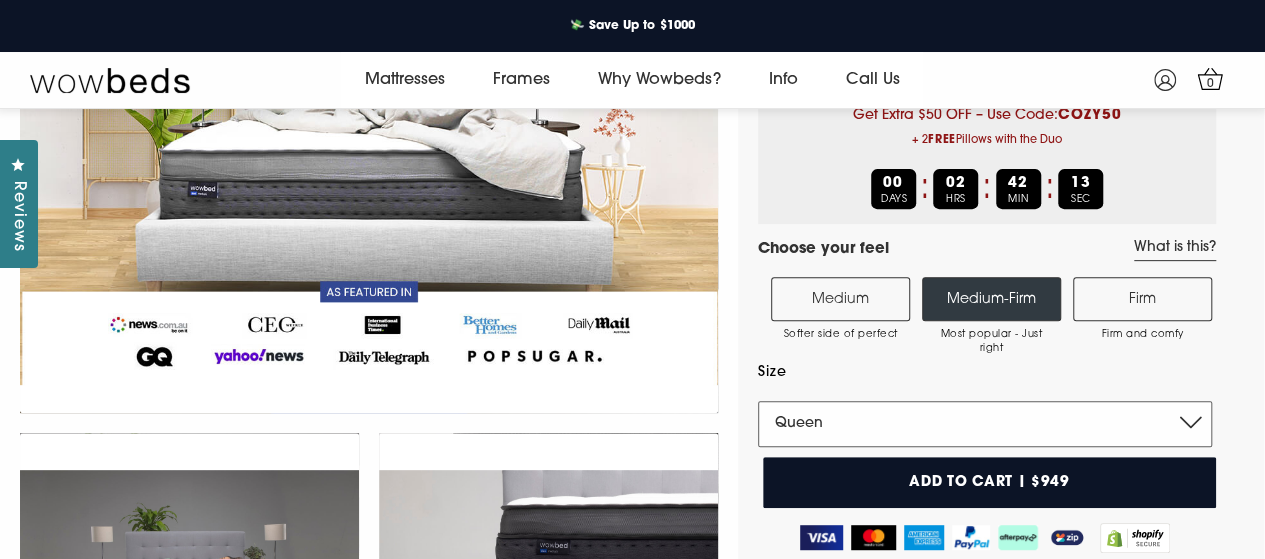 select on "King" 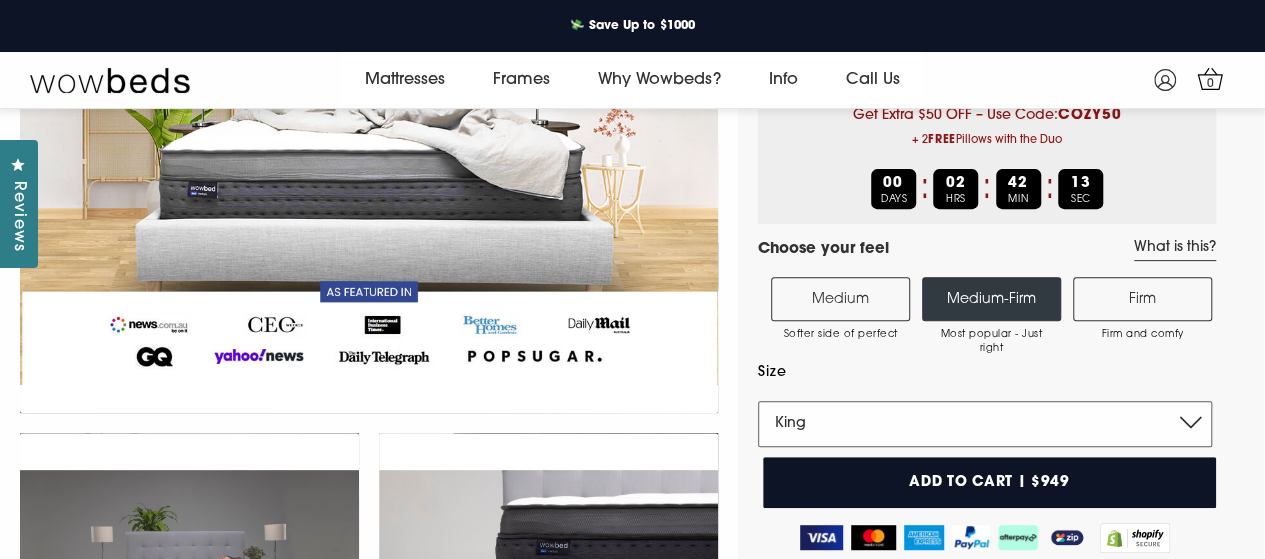 click on "Single King Single Double Queen King" at bounding box center [985, 424] 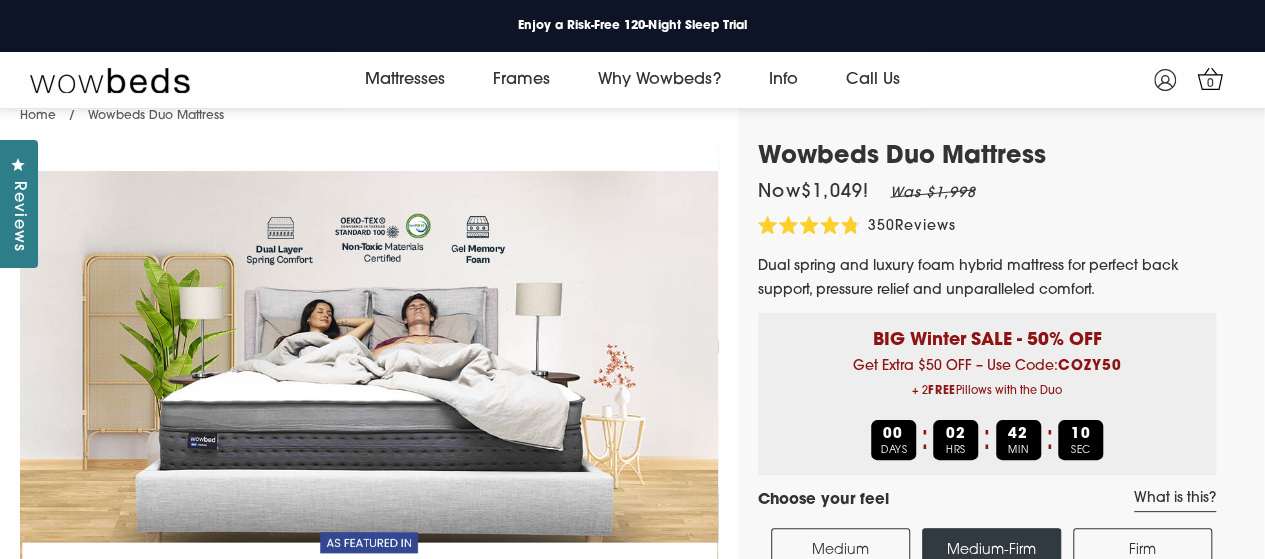 scroll, scrollTop: 0, scrollLeft: 0, axis: both 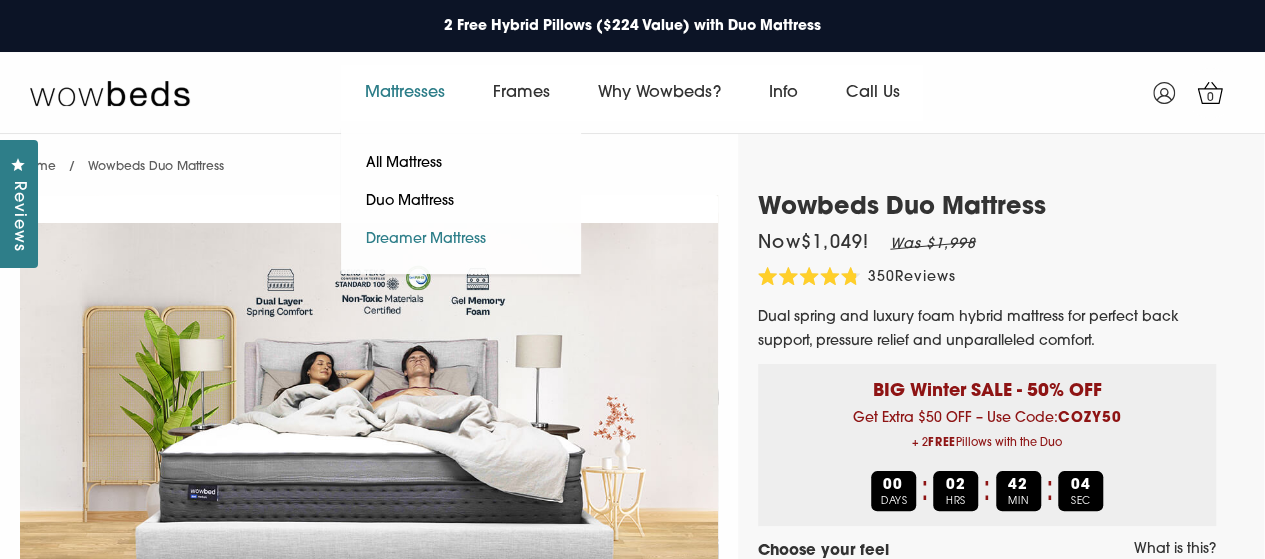 click on "Dreamer Mattress" at bounding box center [426, 240] 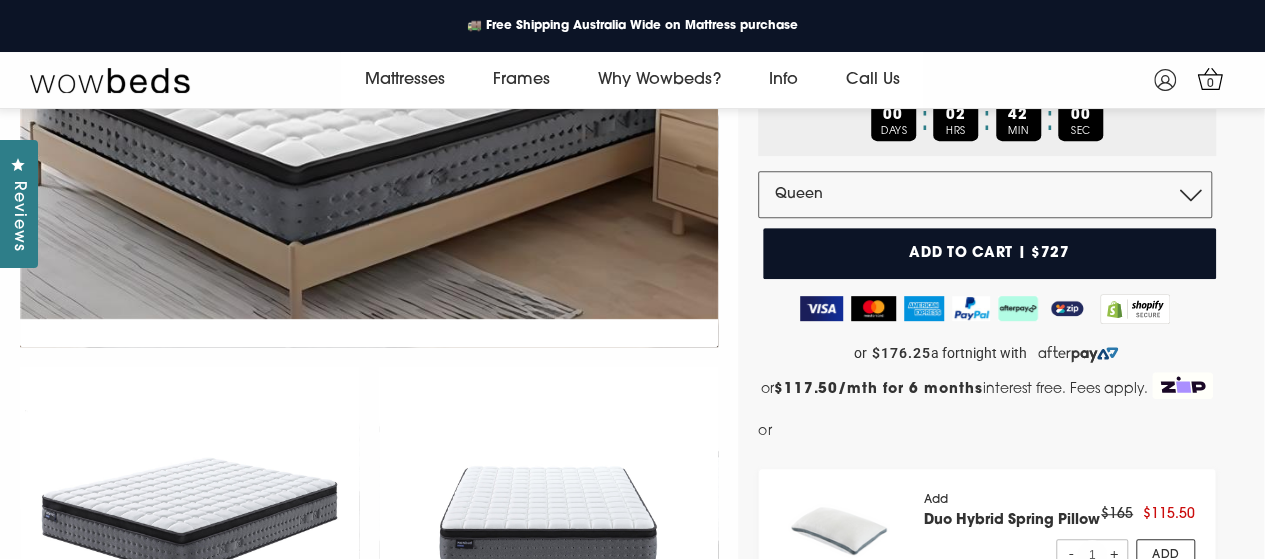 scroll, scrollTop: 375, scrollLeft: 0, axis: vertical 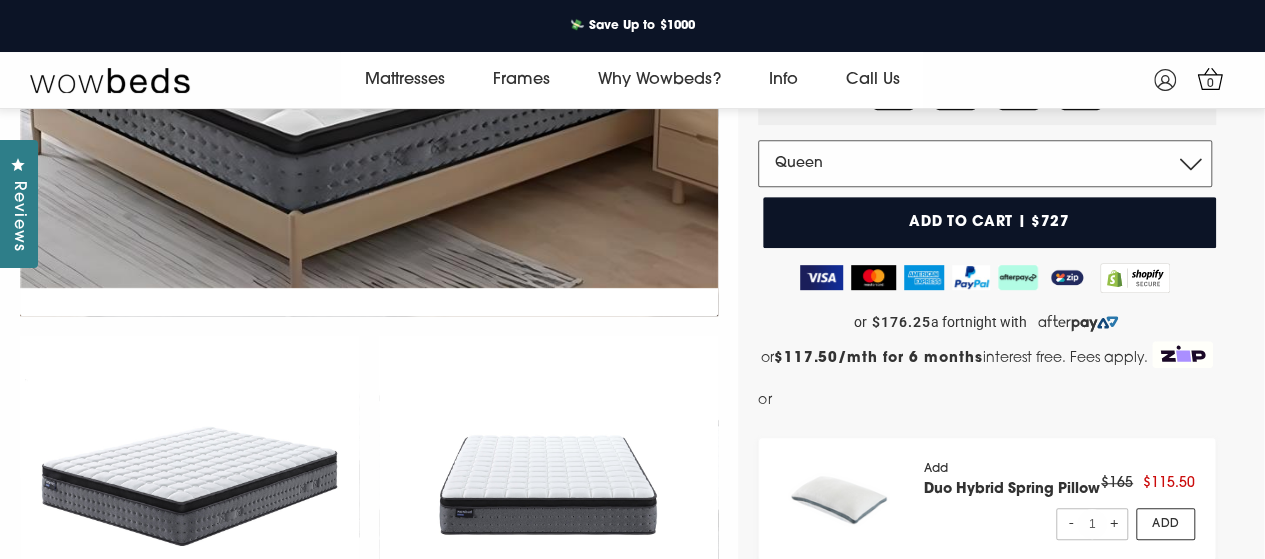click on "Double Queen King" at bounding box center [985, 163] 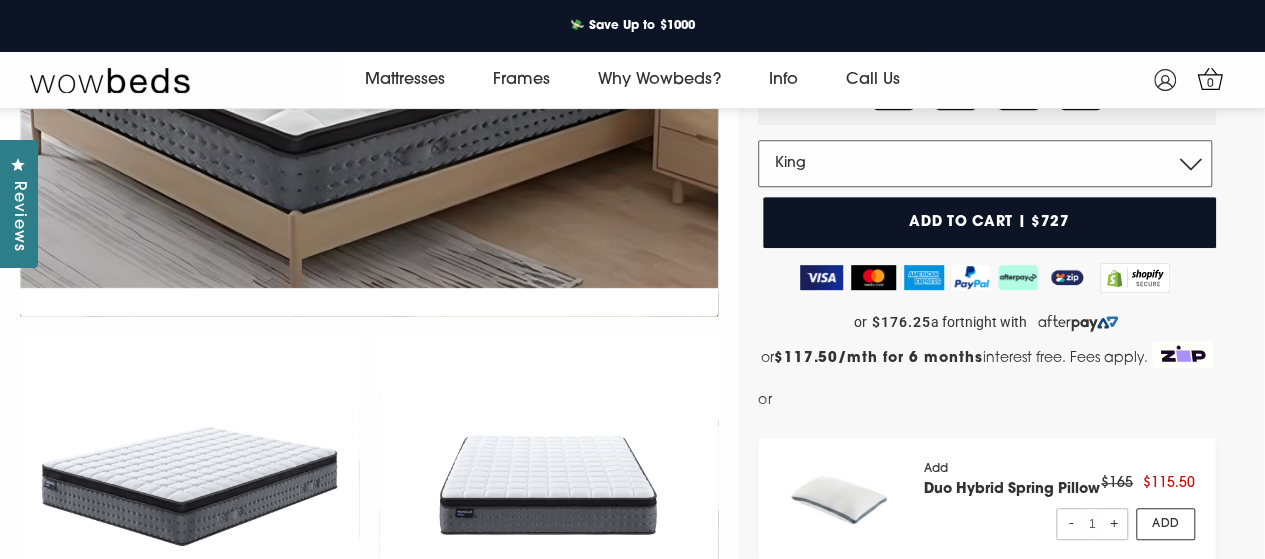 click on "Double Queen King" at bounding box center (985, 163) 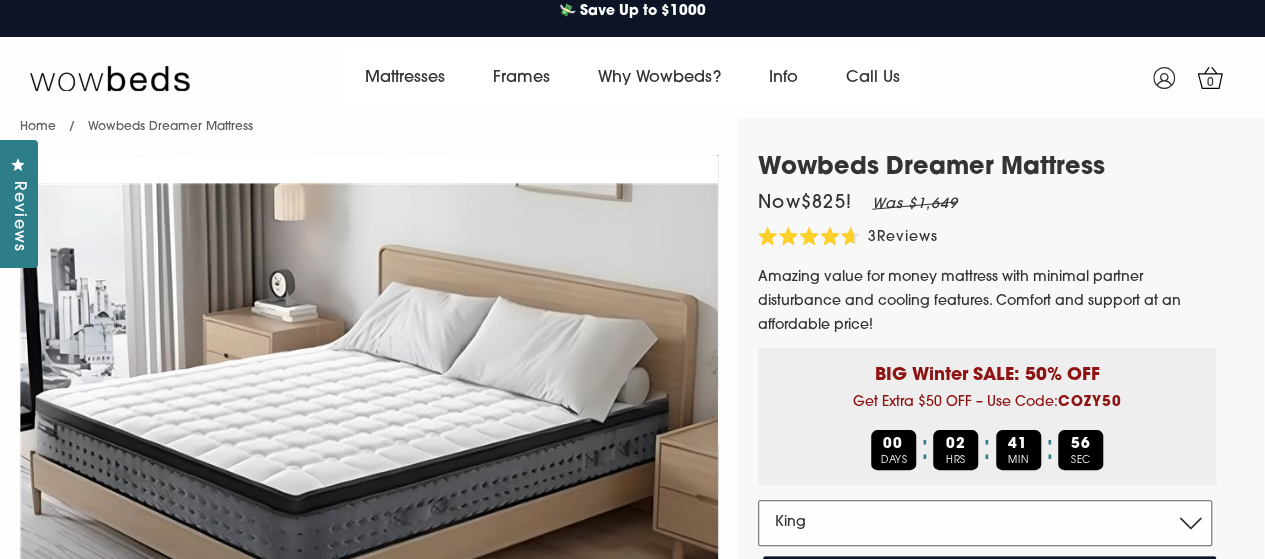 scroll, scrollTop: 0, scrollLeft: 0, axis: both 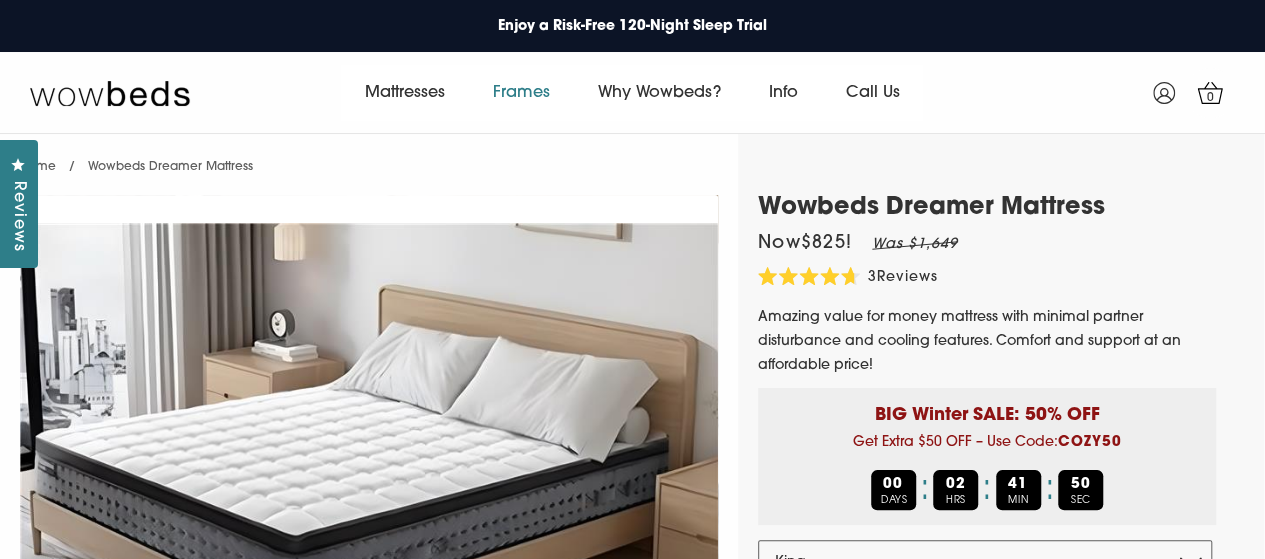 click on "Frames" at bounding box center (521, 93) 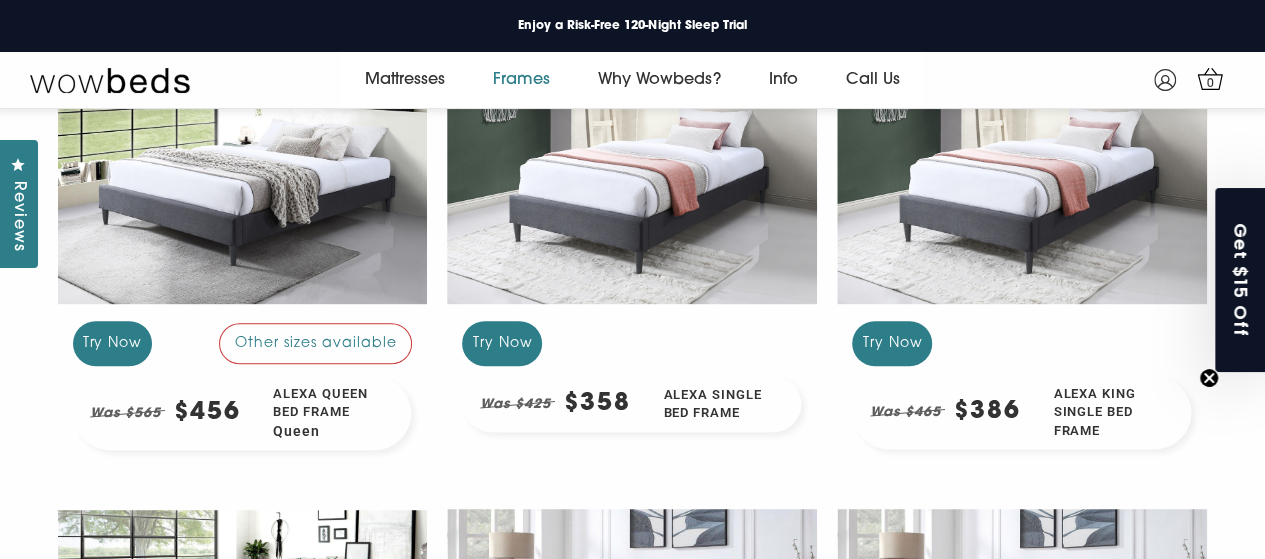 scroll, scrollTop: 0, scrollLeft: 0, axis: both 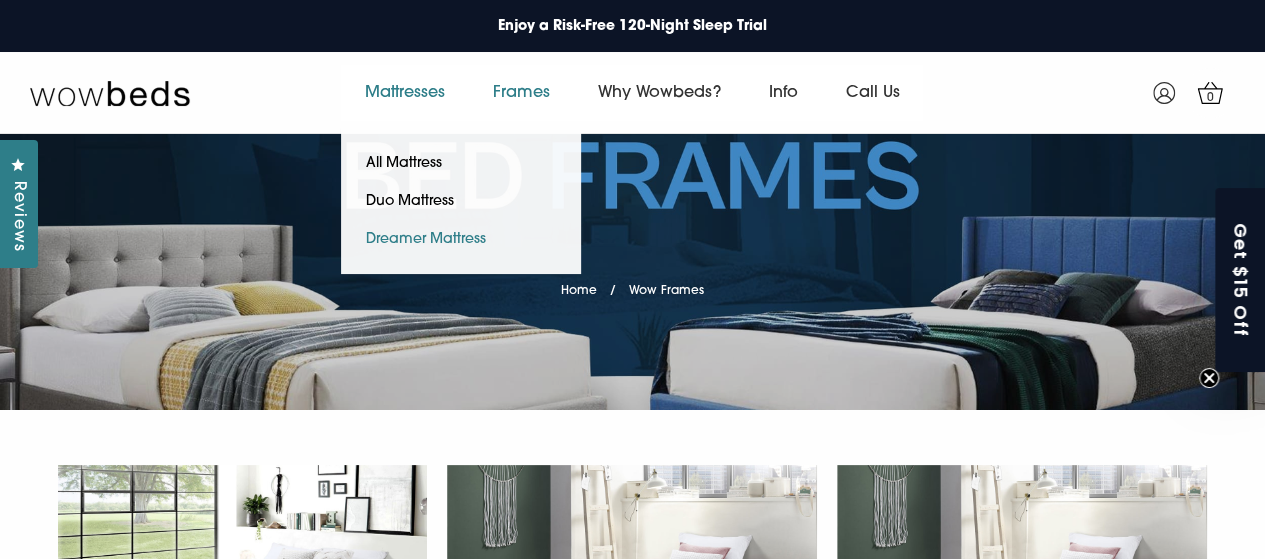 click on "Dreamer Mattress" at bounding box center (426, 240) 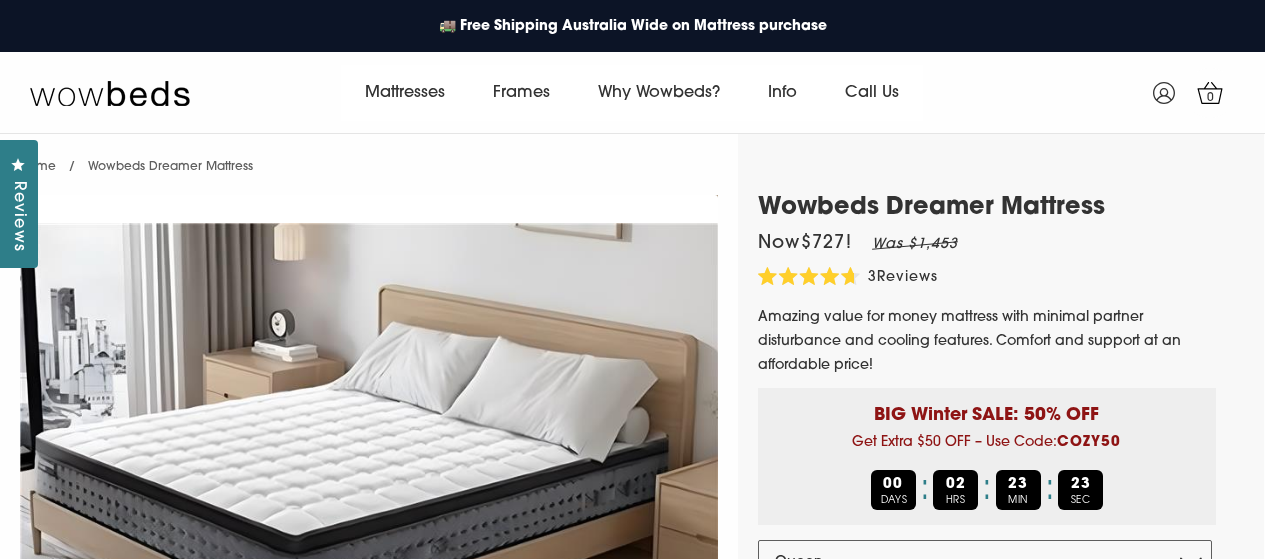 scroll, scrollTop: 0, scrollLeft: 0, axis: both 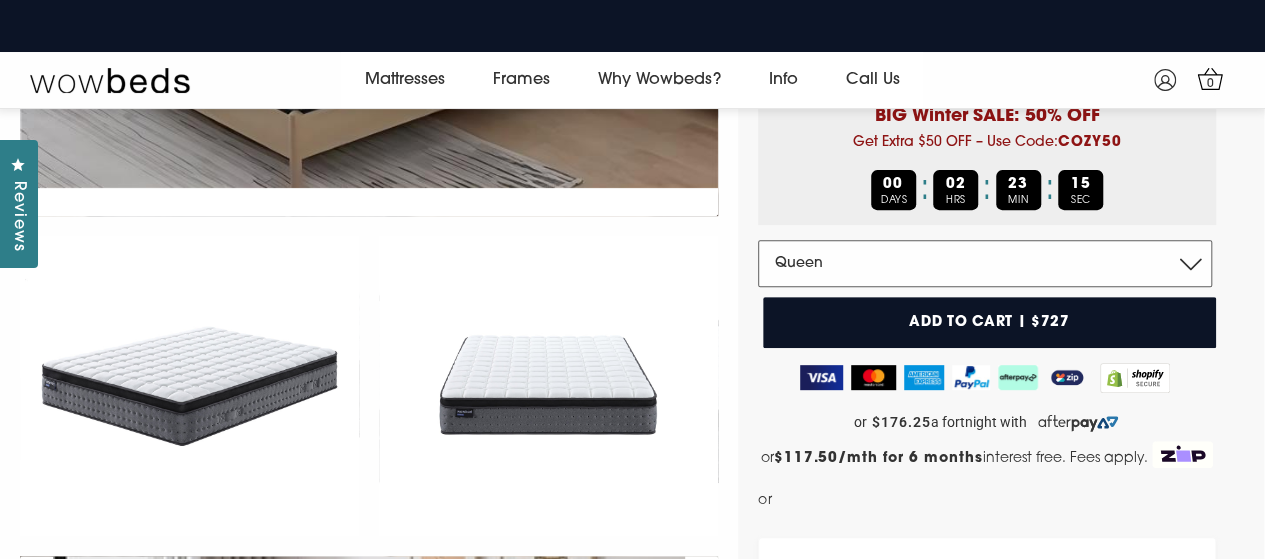 click on "Double Queen King" at bounding box center (985, 263) 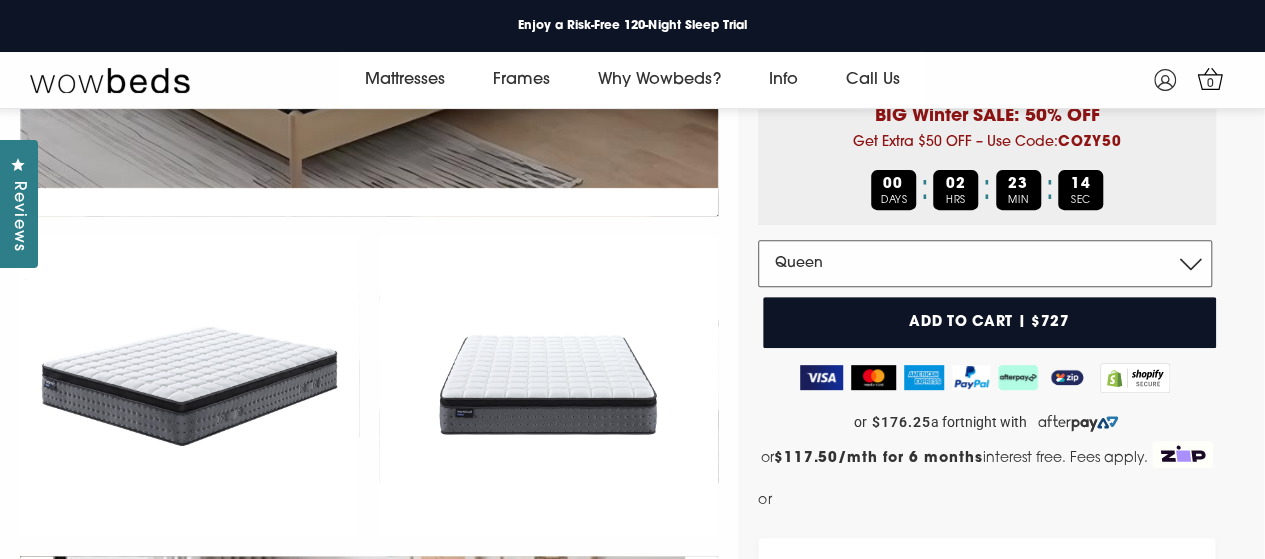 select on "King" 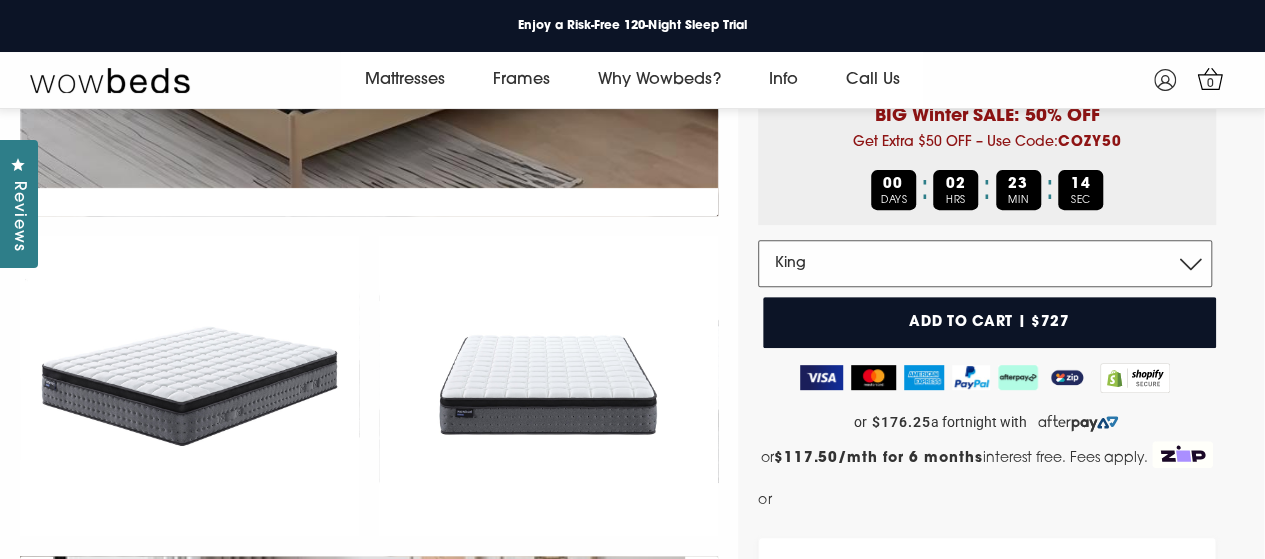 click on "Double Queen King" at bounding box center (985, 263) 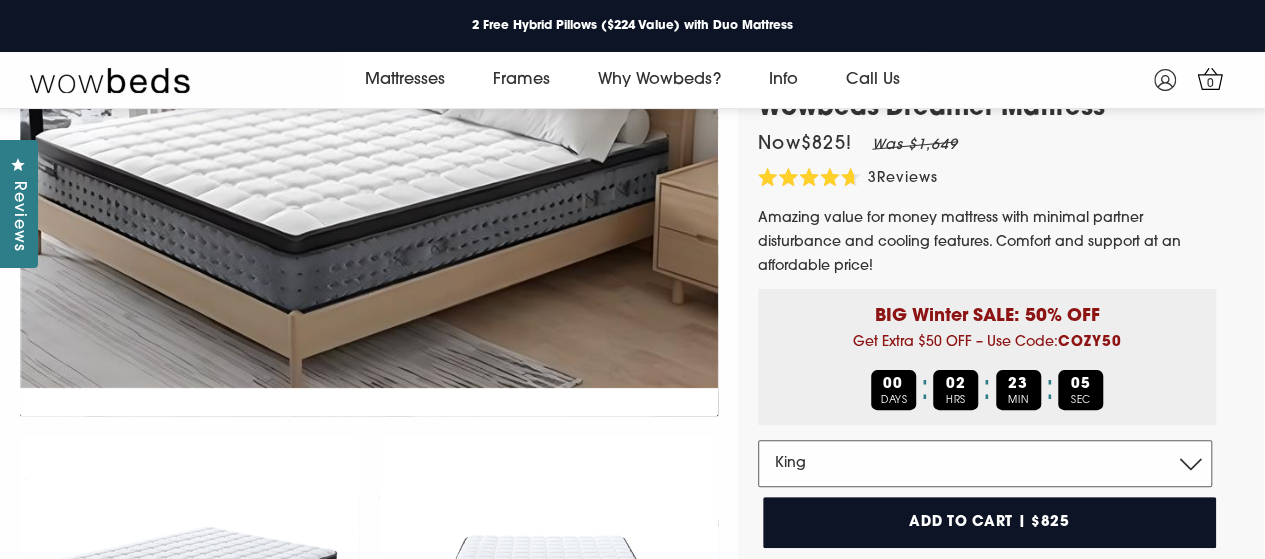 scroll, scrollTop: 0, scrollLeft: 0, axis: both 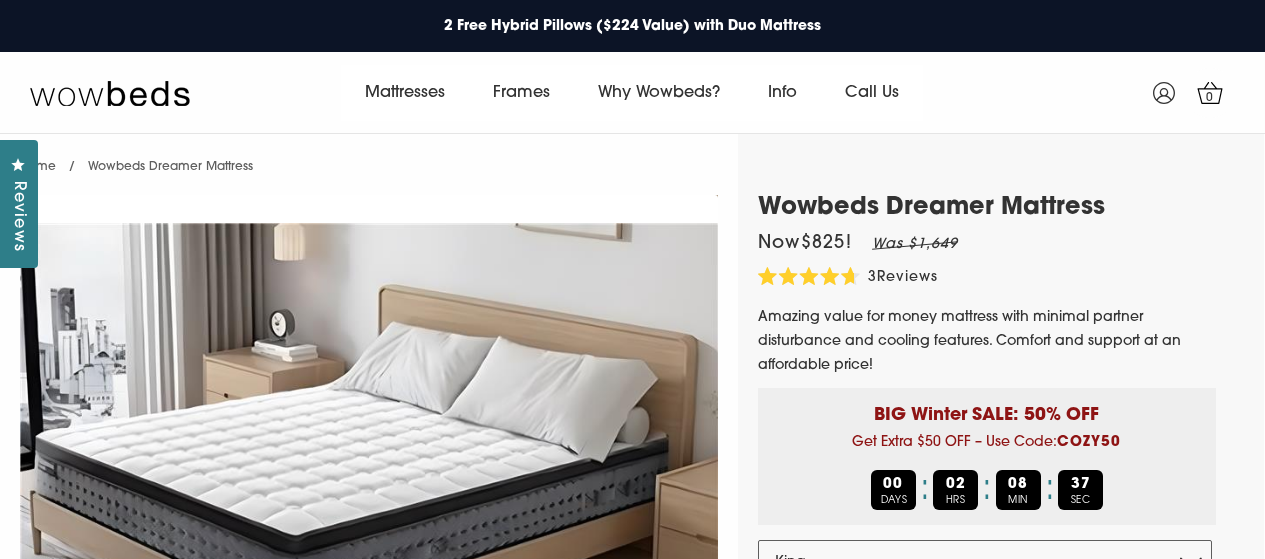 select on "King" 